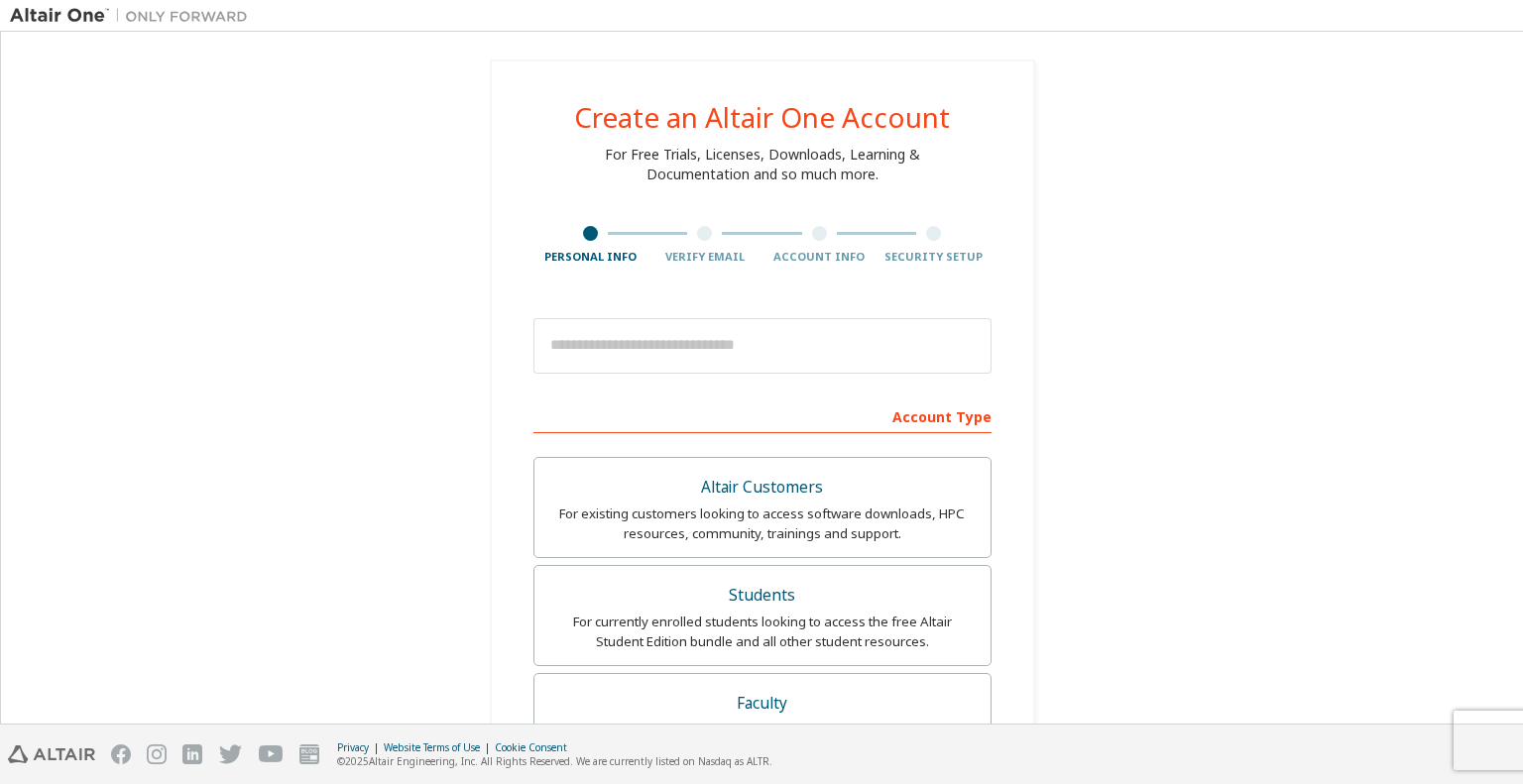 scroll, scrollTop: 0, scrollLeft: 0, axis: both 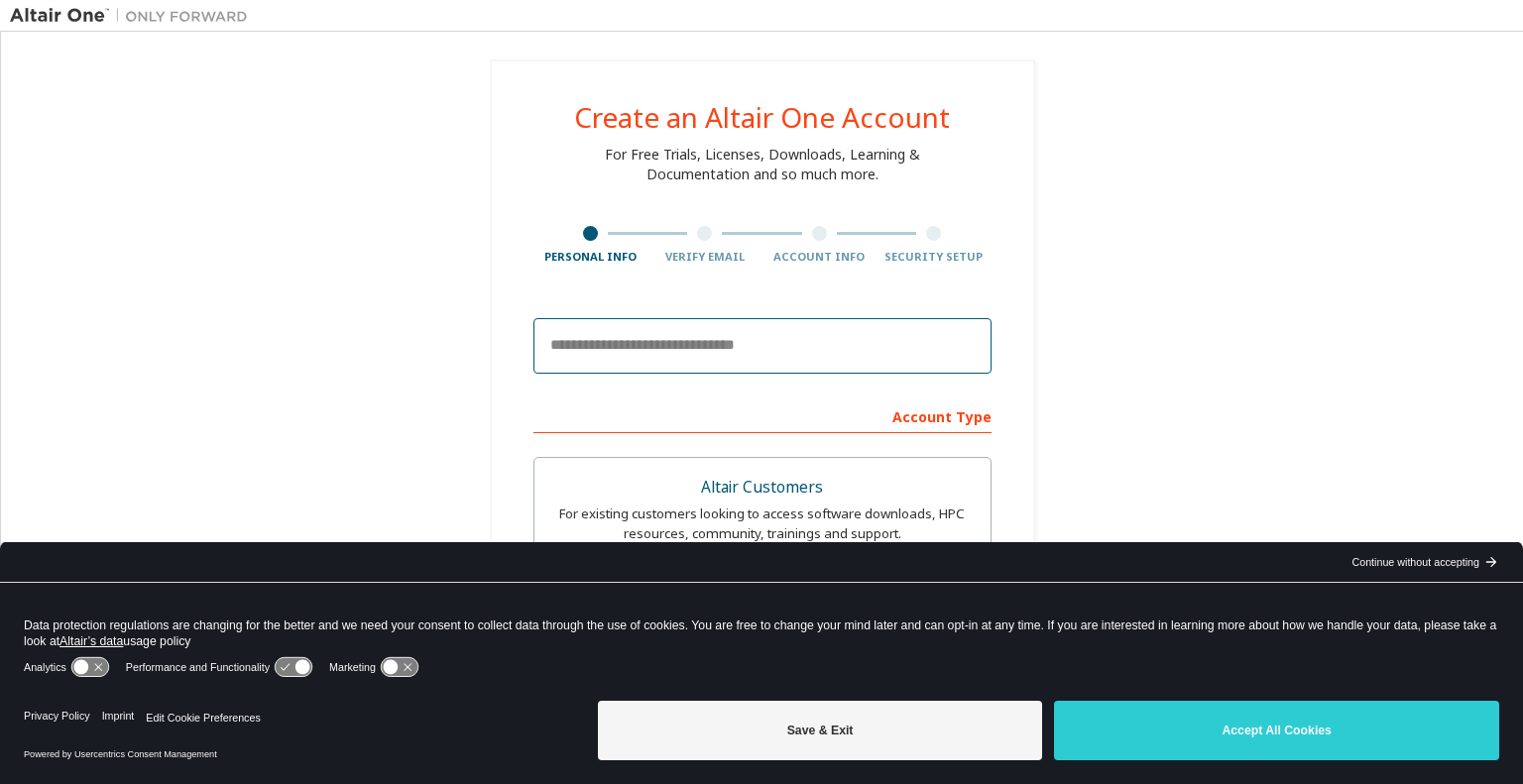 click at bounding box center (762, 346) 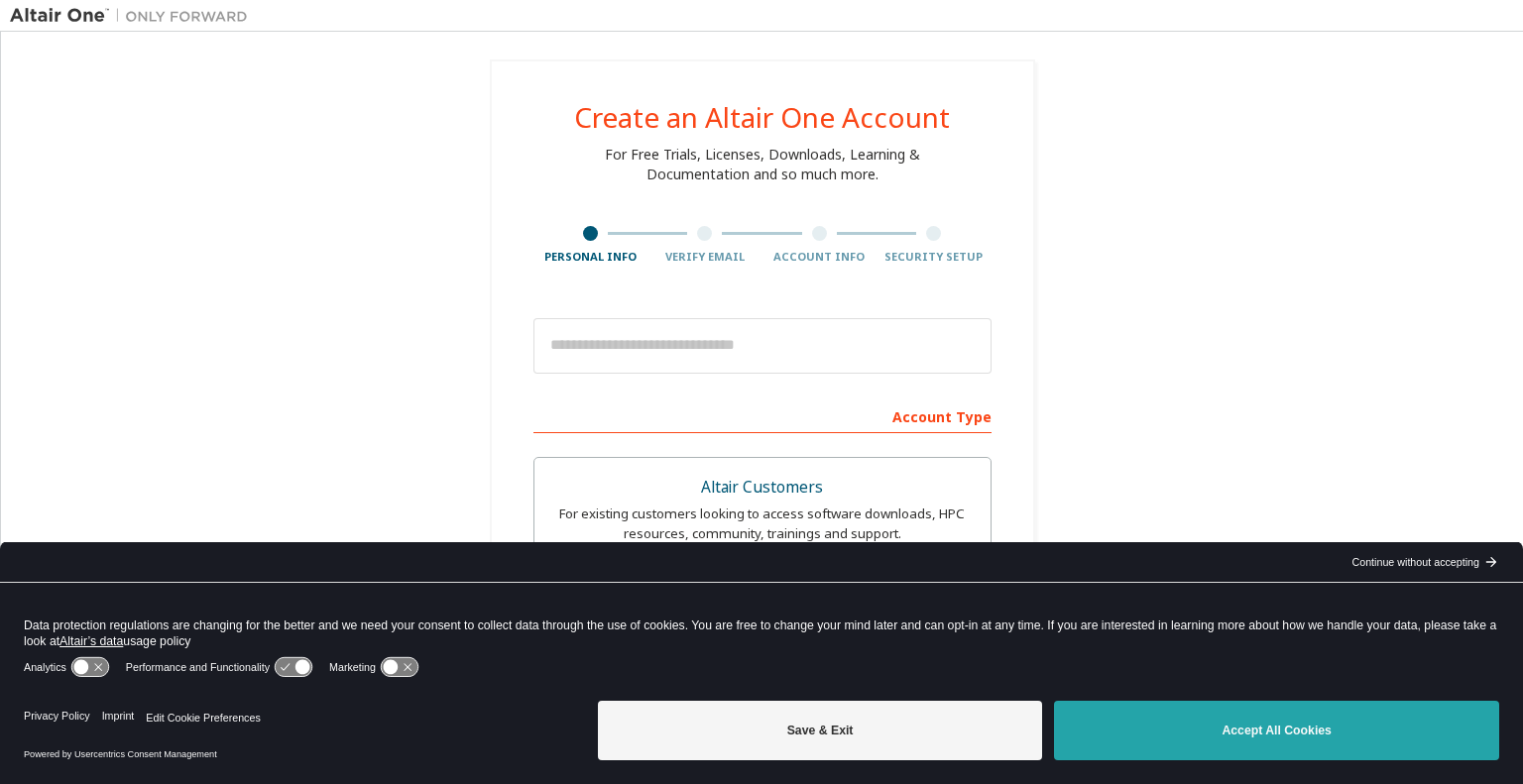 click on "Accept All Cookies" at bounding box center (1276, 730) 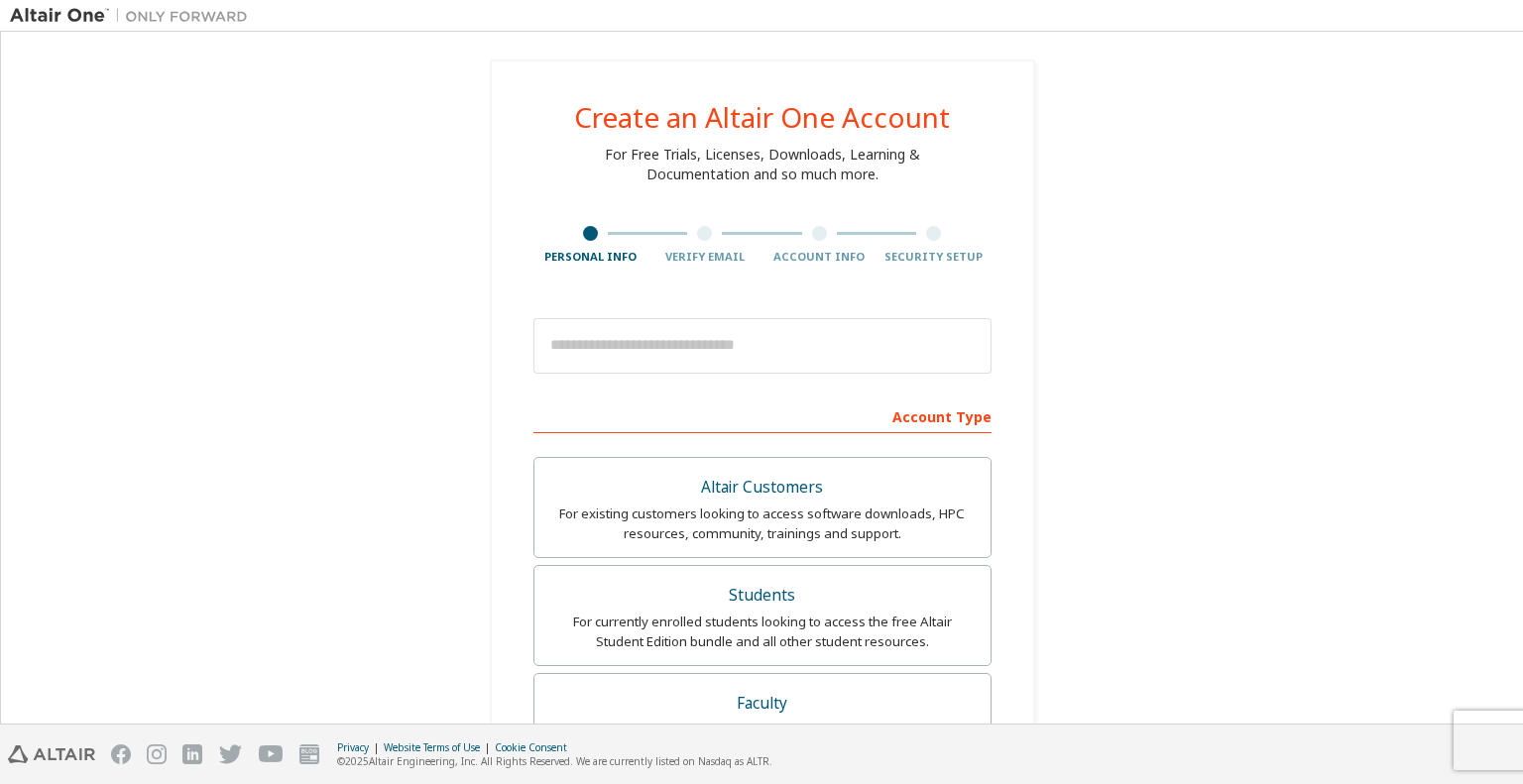 click at bounding box center [762, 346] 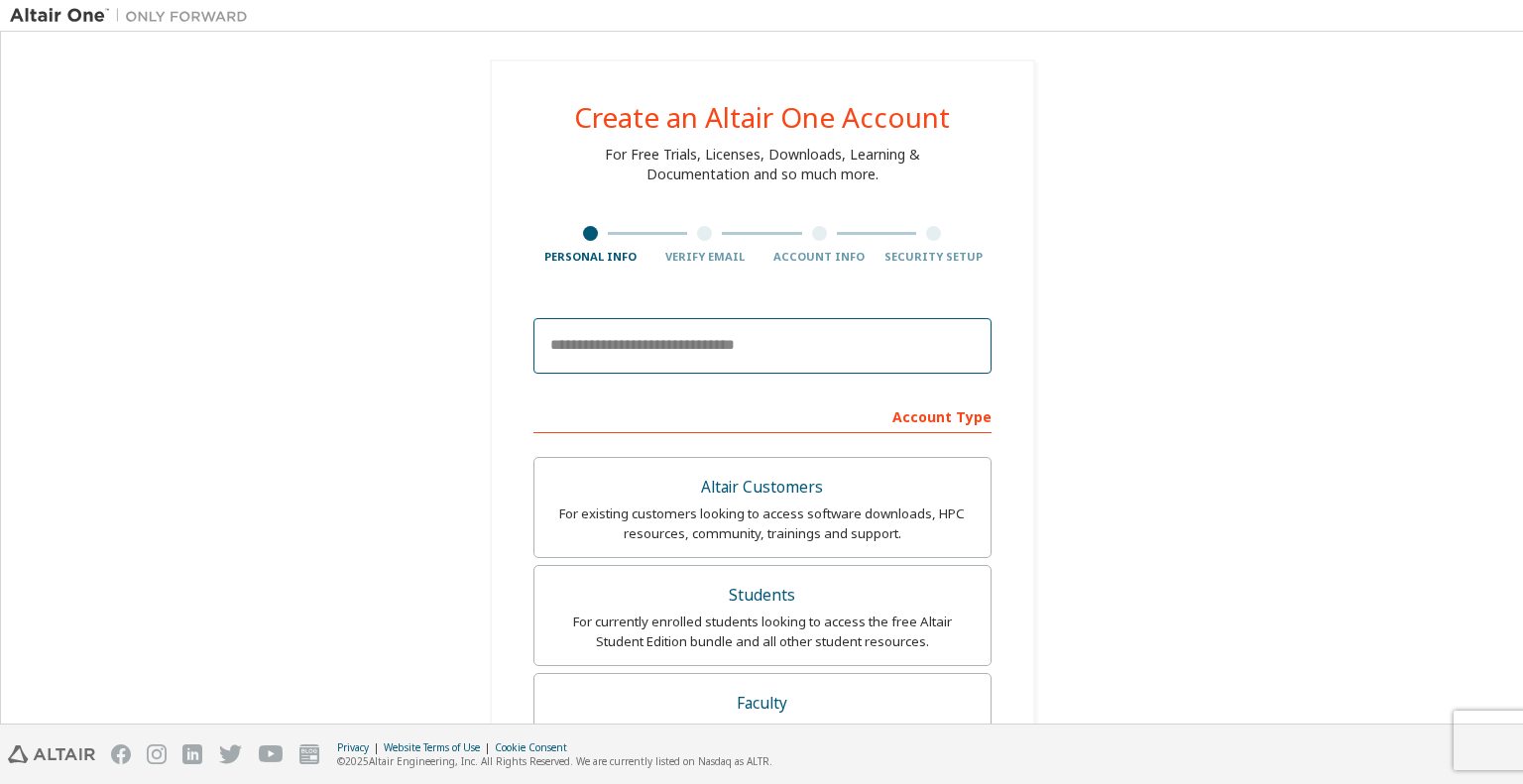 click at bounding box center [762, 346] 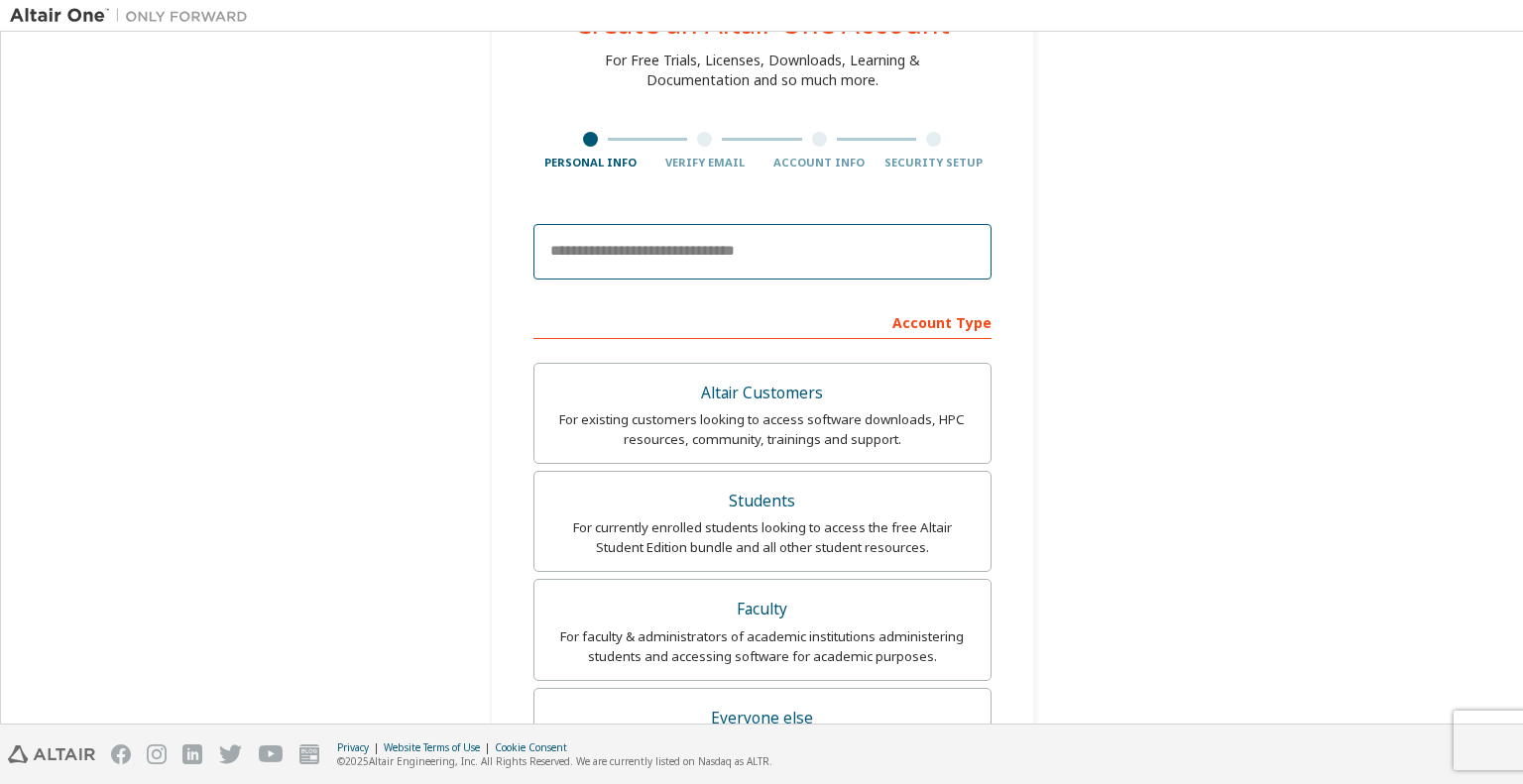 scroll, scrollTop: 0, scrollLeft: 0, axis: both 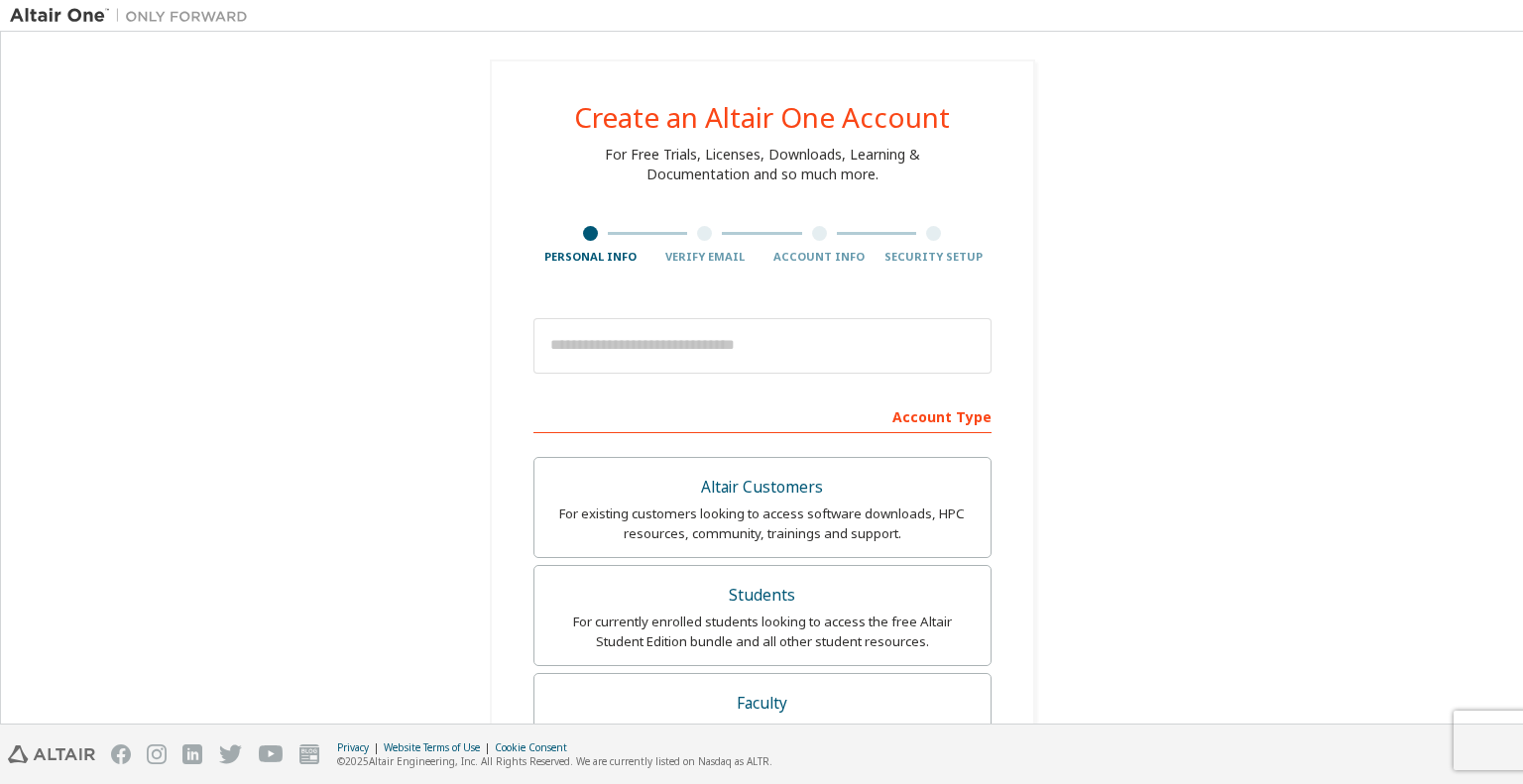 click on "Create an Altair One Account For Free Trials, Licenses, Downloads, Learning &  Documentation and so much more. Personal Info Verify Email Account Info Security Setup This is a federated email. No need to register a new account. You should be able to  login  by using your company's SSO credentials. Email already exists. Please try to  login  instead. Account Type Altair Customers For existing customers looking to access software downloads, HPC resources, community, trainings and support. Students For currently enrolled students looking to access the free Altair Student Edition bundle and all other student resources. Faculty For faculty & administrators of academic institutions administering students and accessing software for academic purposes. Everyone else For individuals, businesses and everyone else looking to try Altair software and explore our product offerings. Your Profile First Name Last Name Job Title Please provide State/Province to help us route sales and support resources to you more efficiently." at bounding box center [762, 643] 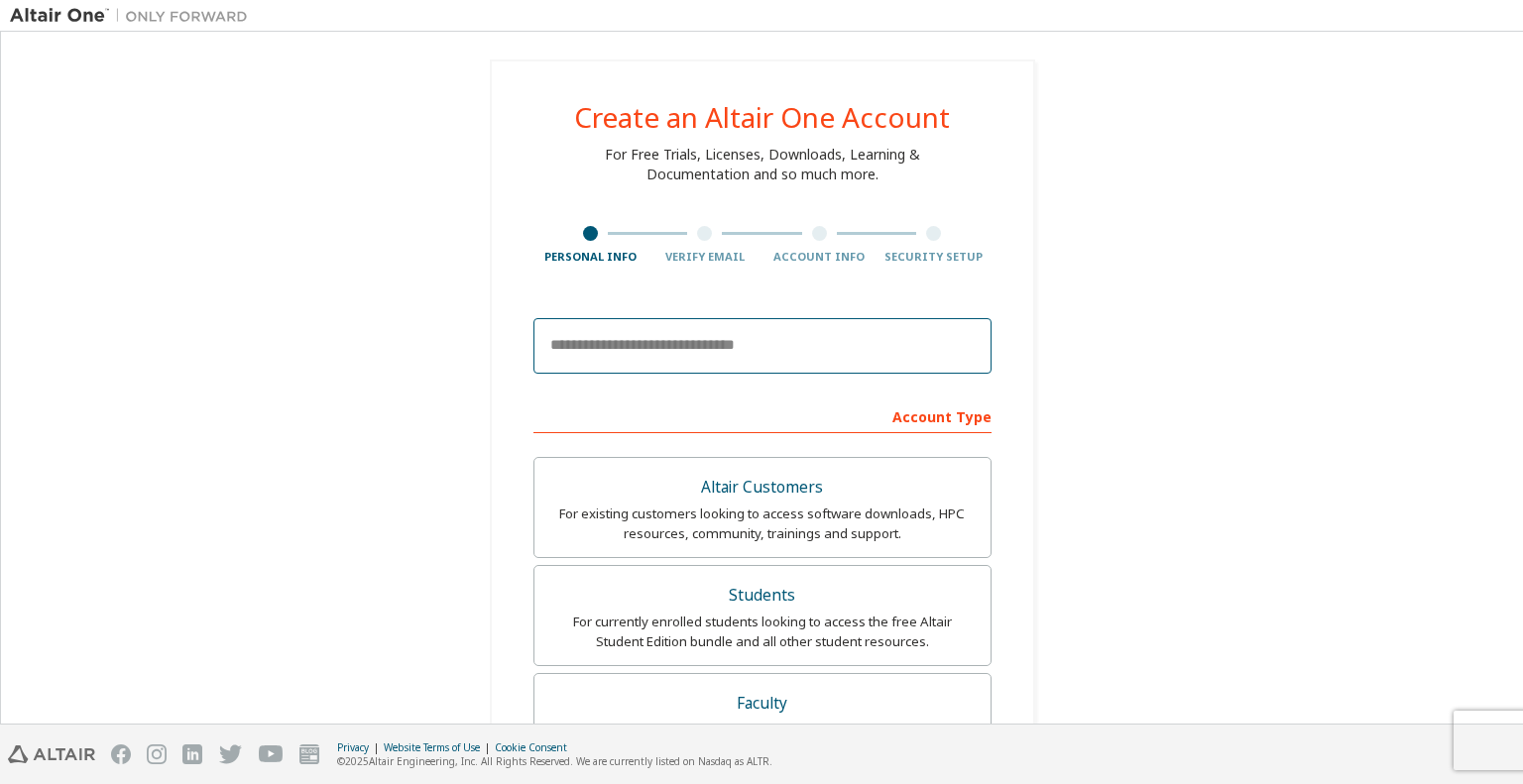 click at bounding box center (762, 346) 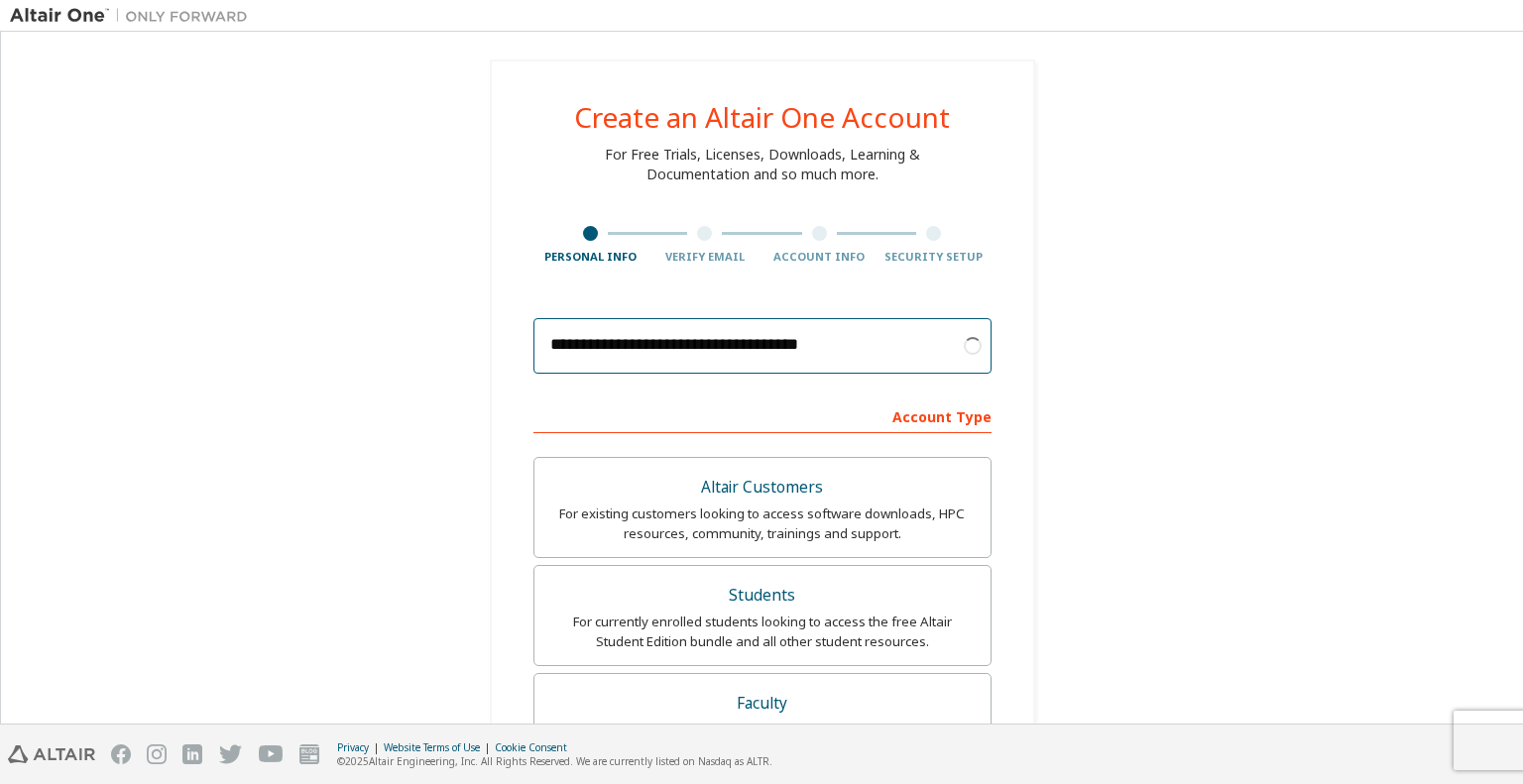 type on "**********" 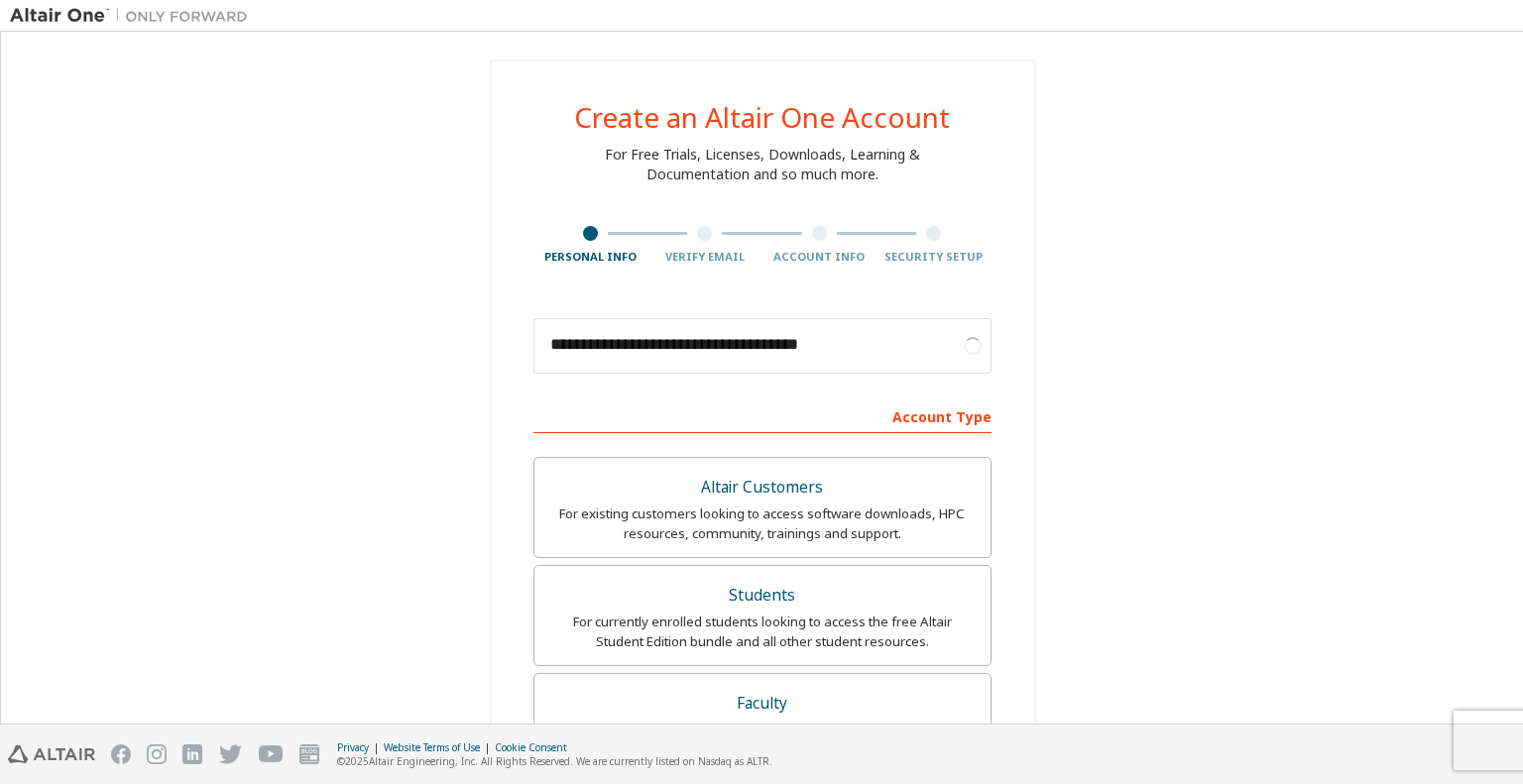 click on "**********" at bounding box center [762, 643] 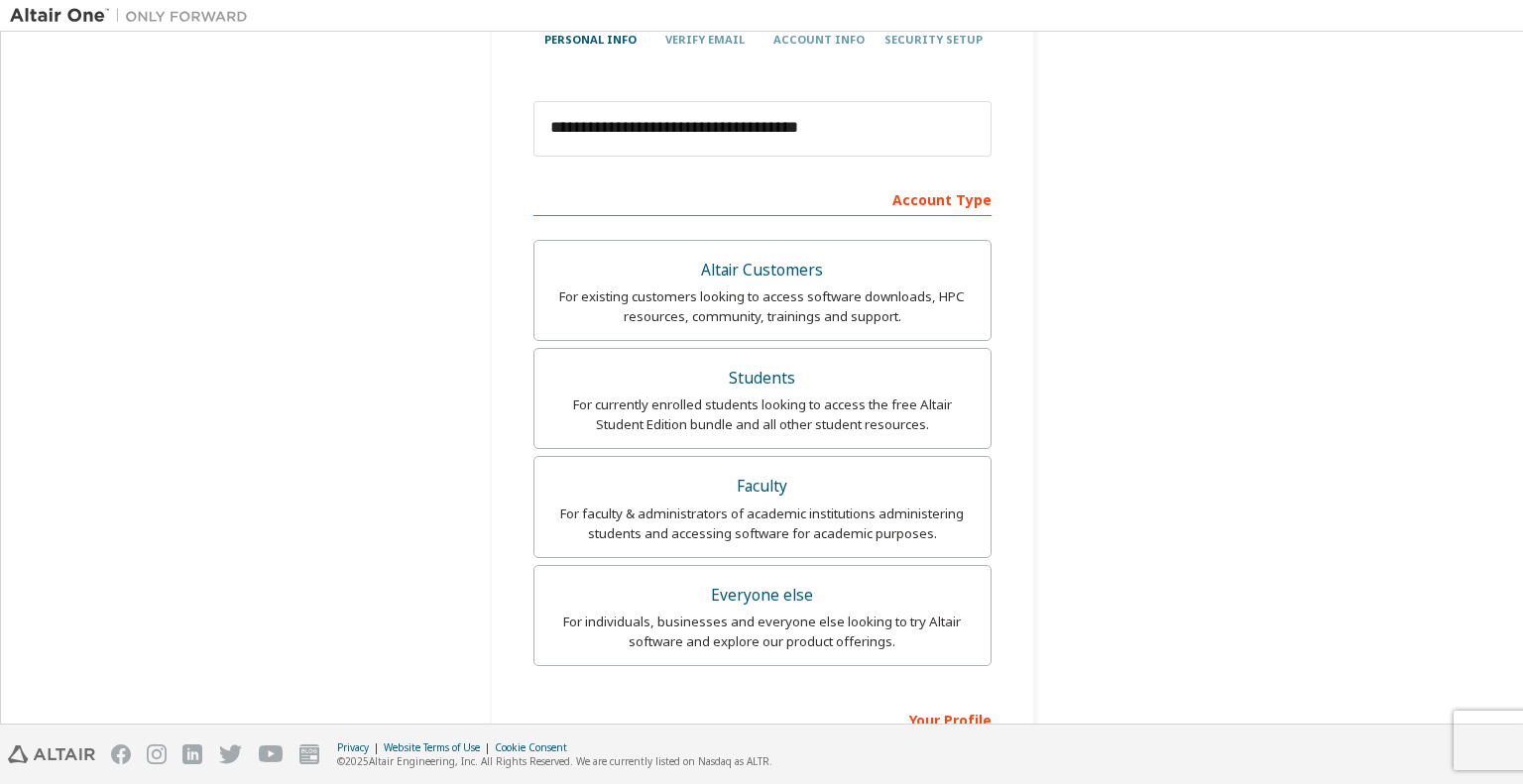 scroll, scrollTop: 216, scrollLeft: 0, axis: vertical 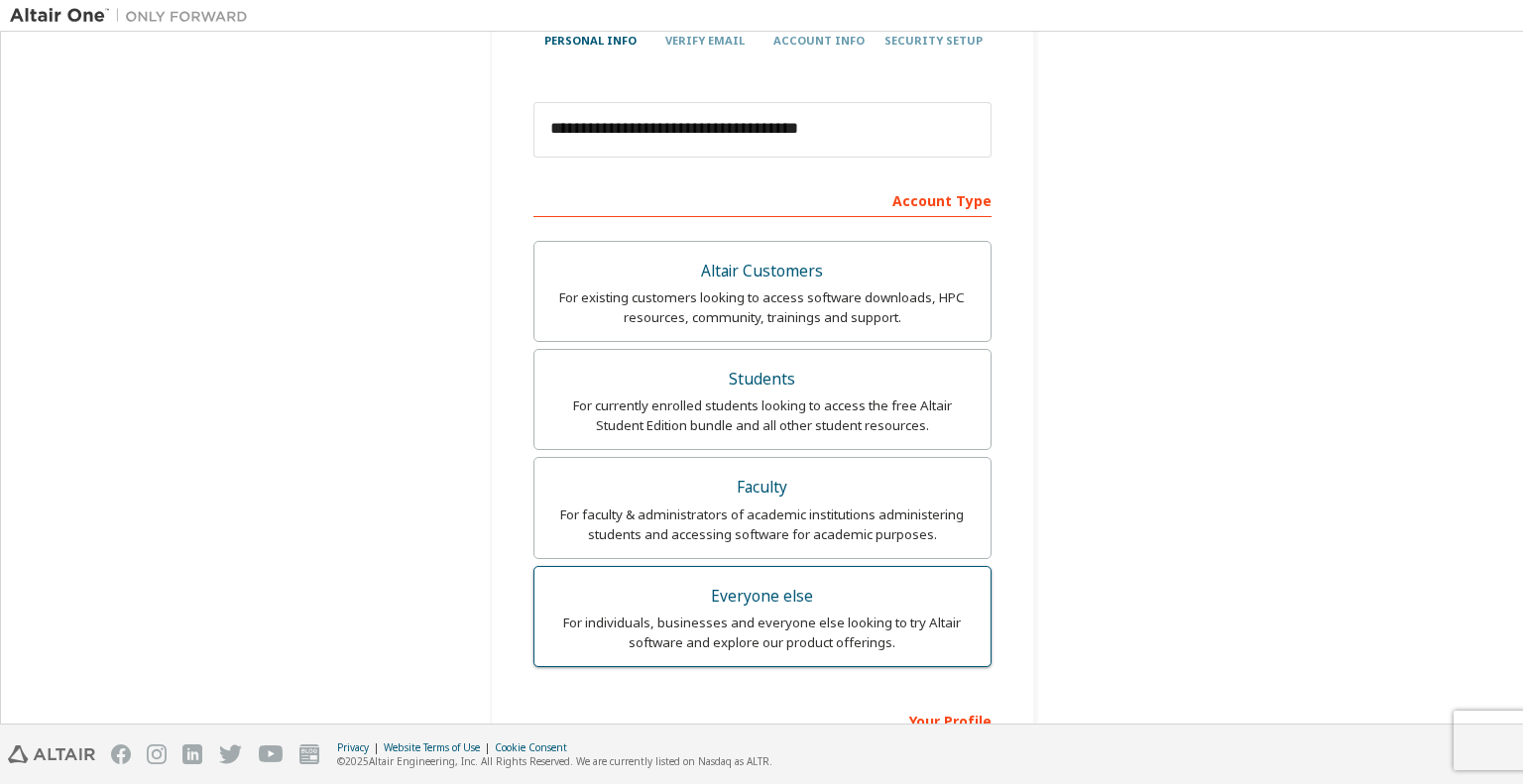 click on "For individuals, businesses and everyone else looking to try Altair software and explore our product offerings." at bounding box center (762, 632) 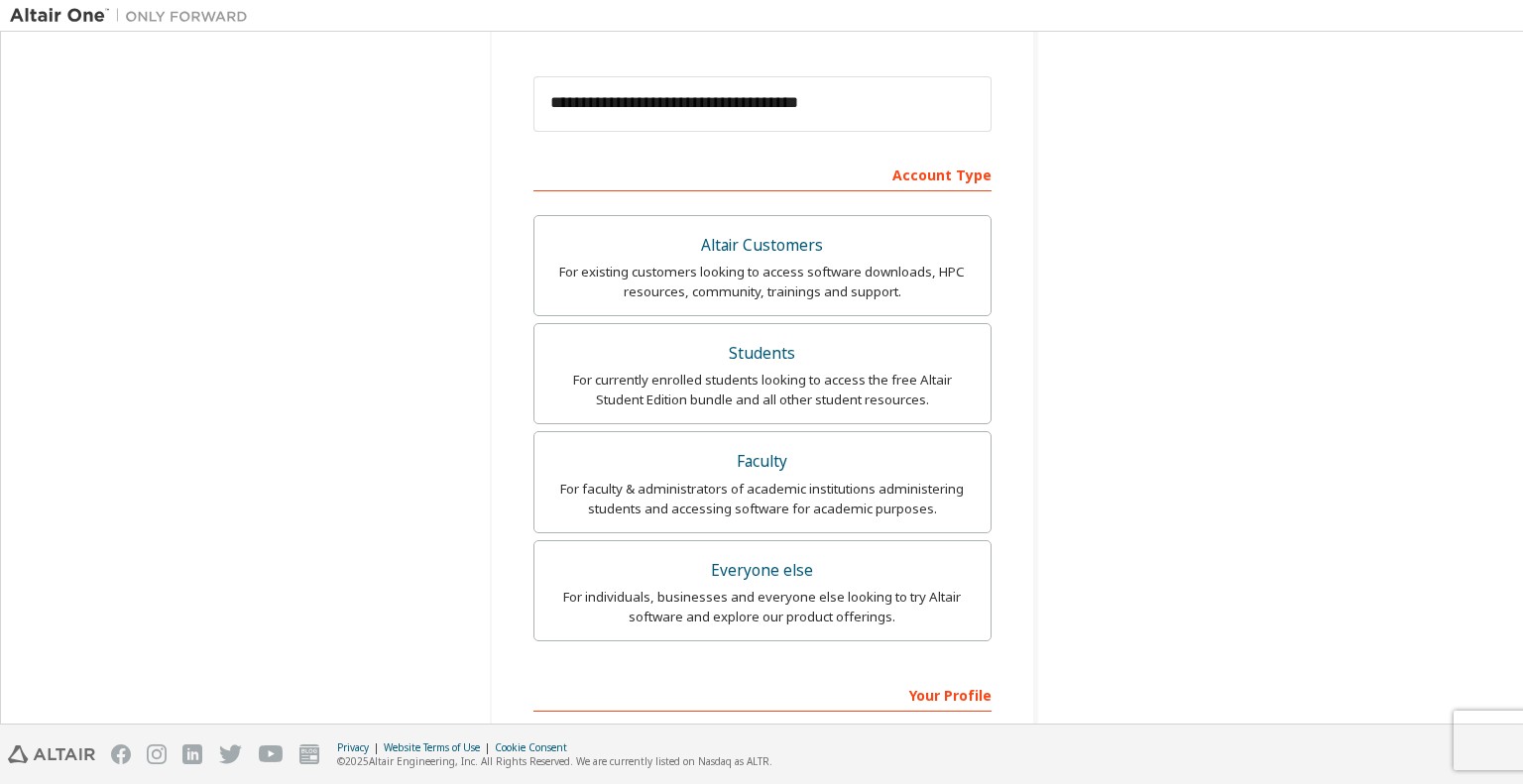 scroll, scrollTop: 379, scrollLeft: 0, axis: vertical 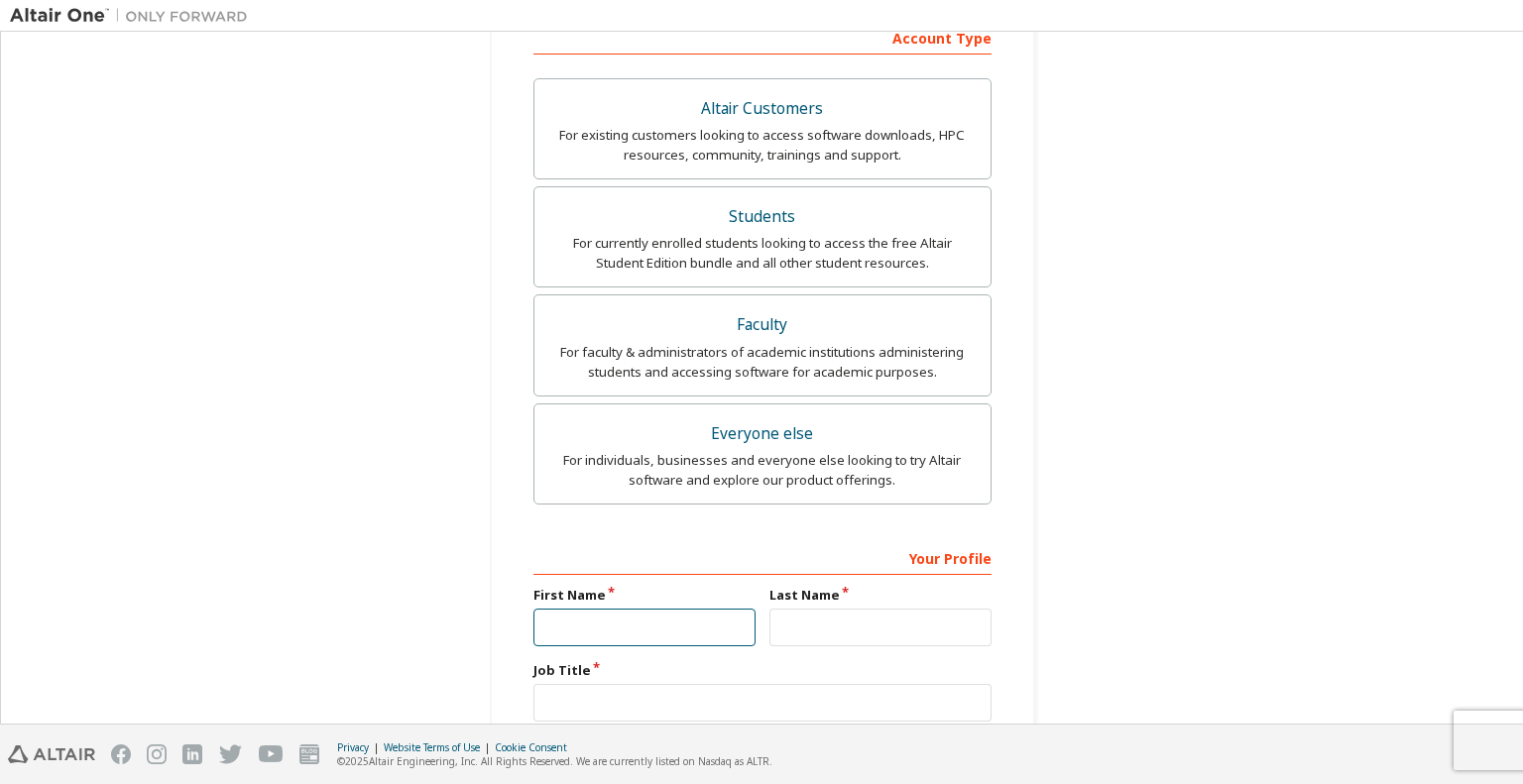 click at bounding box center (644, 627) 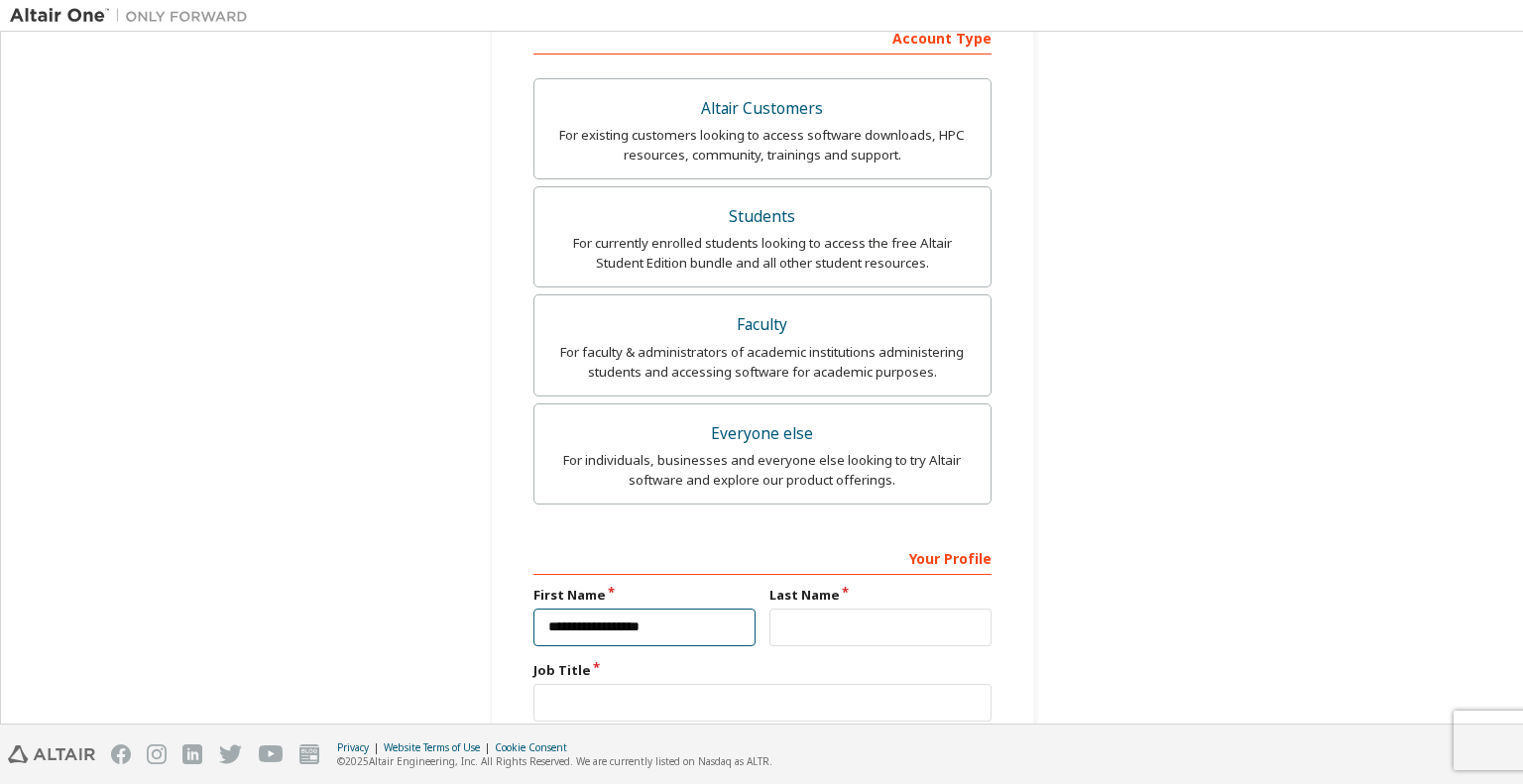 type on "**********" 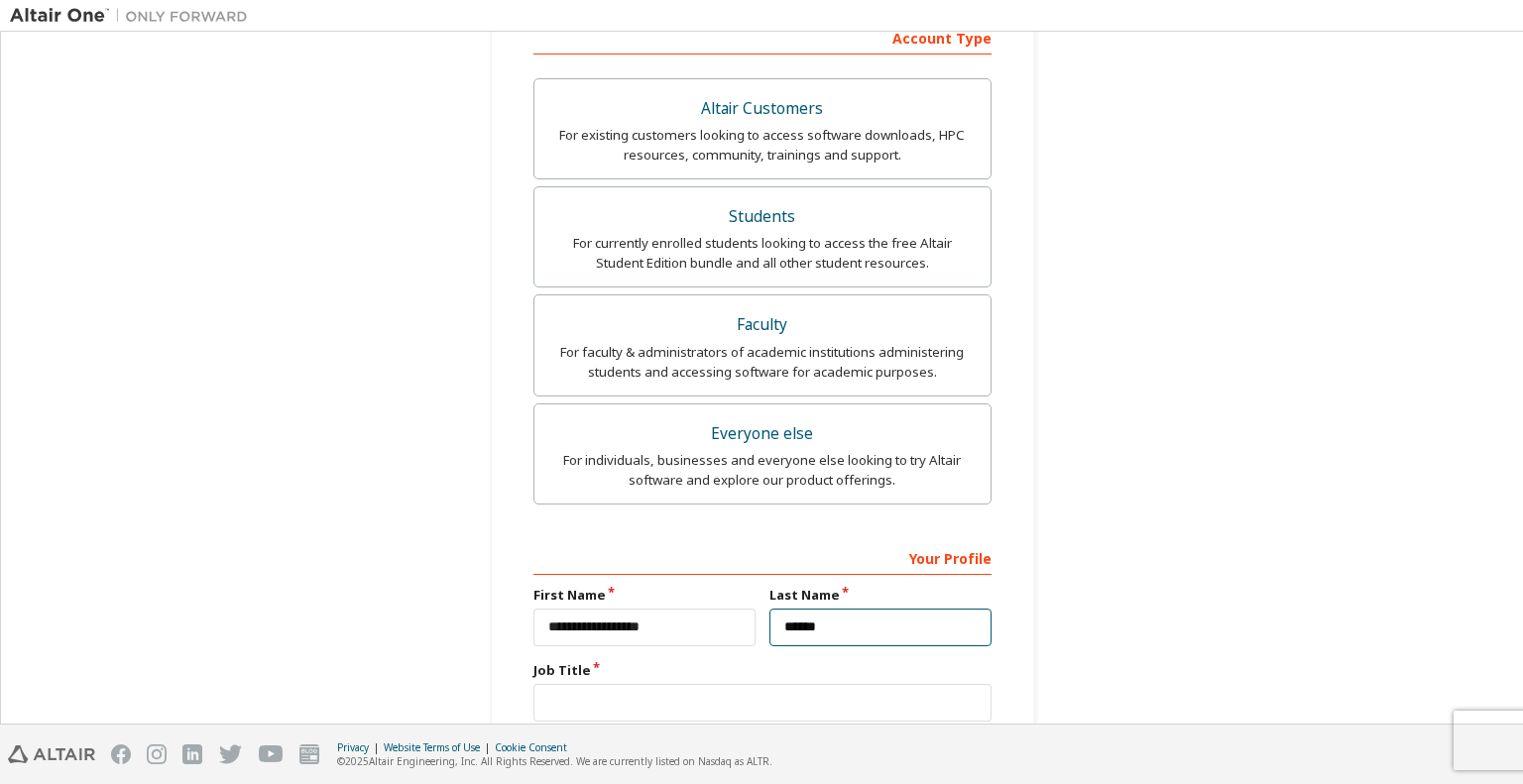 type on "******" 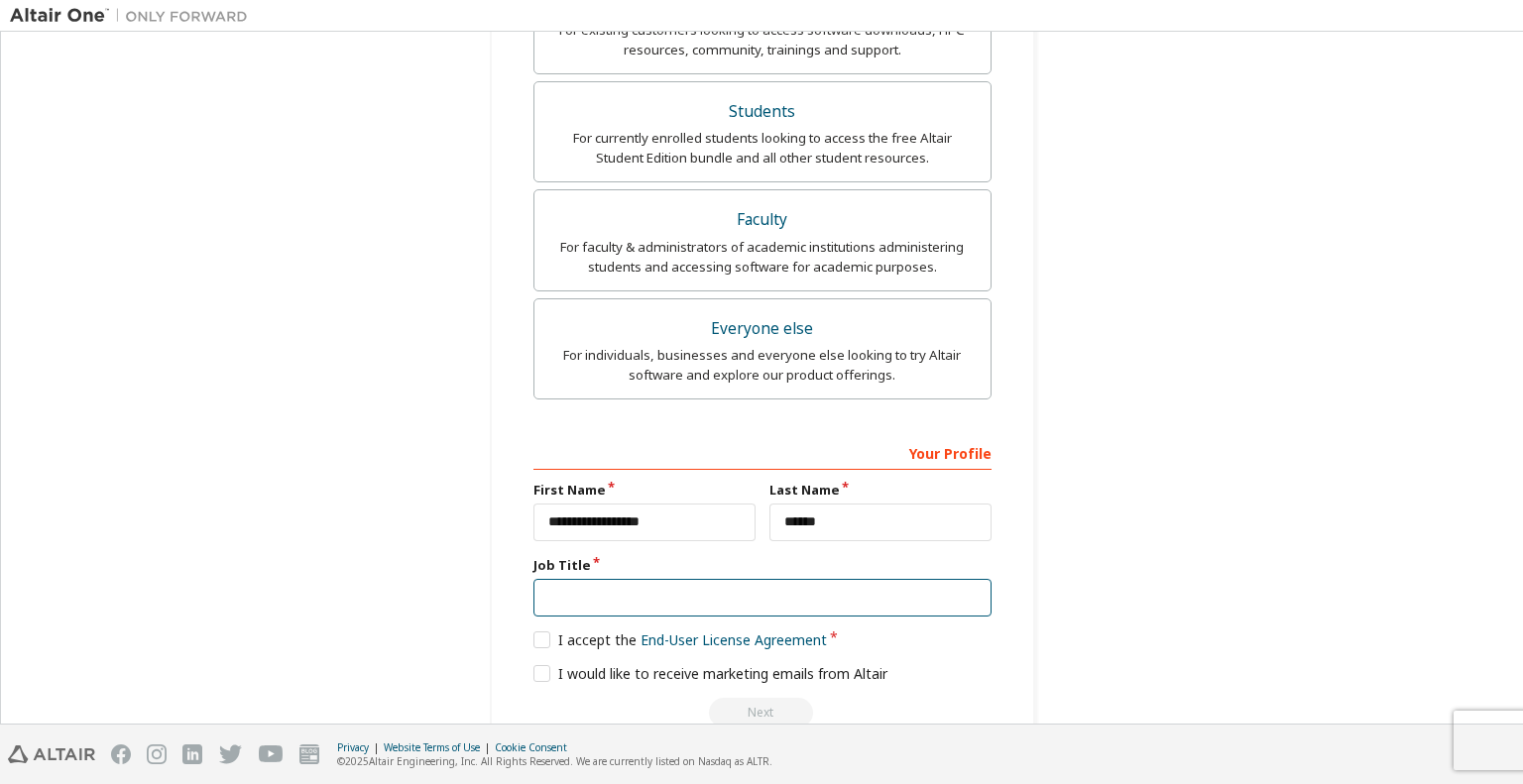 scroll, scrollTop: 526, scrollLeft: 0, axis: vertical 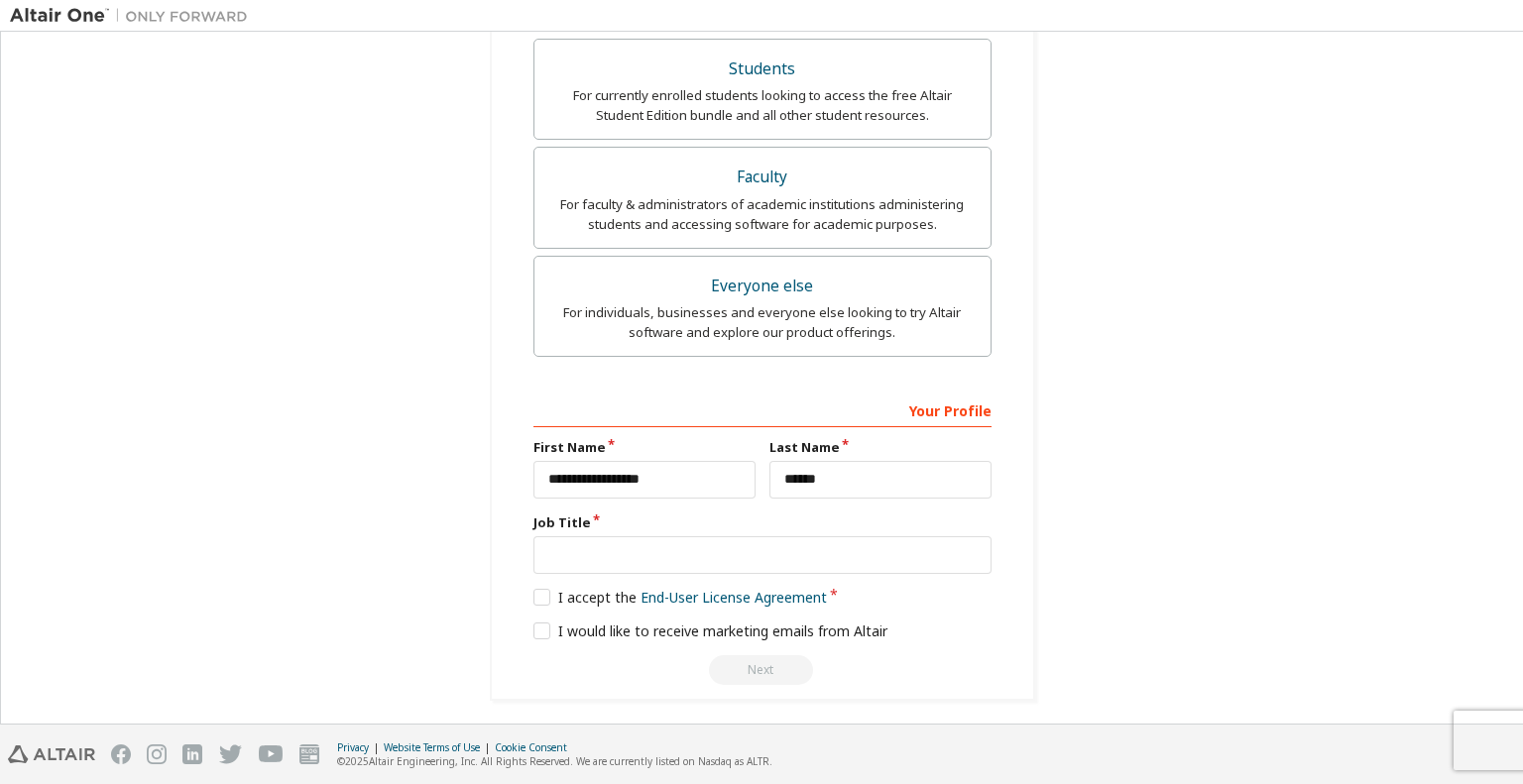 click on "**********" at bounding box center (762, 117) 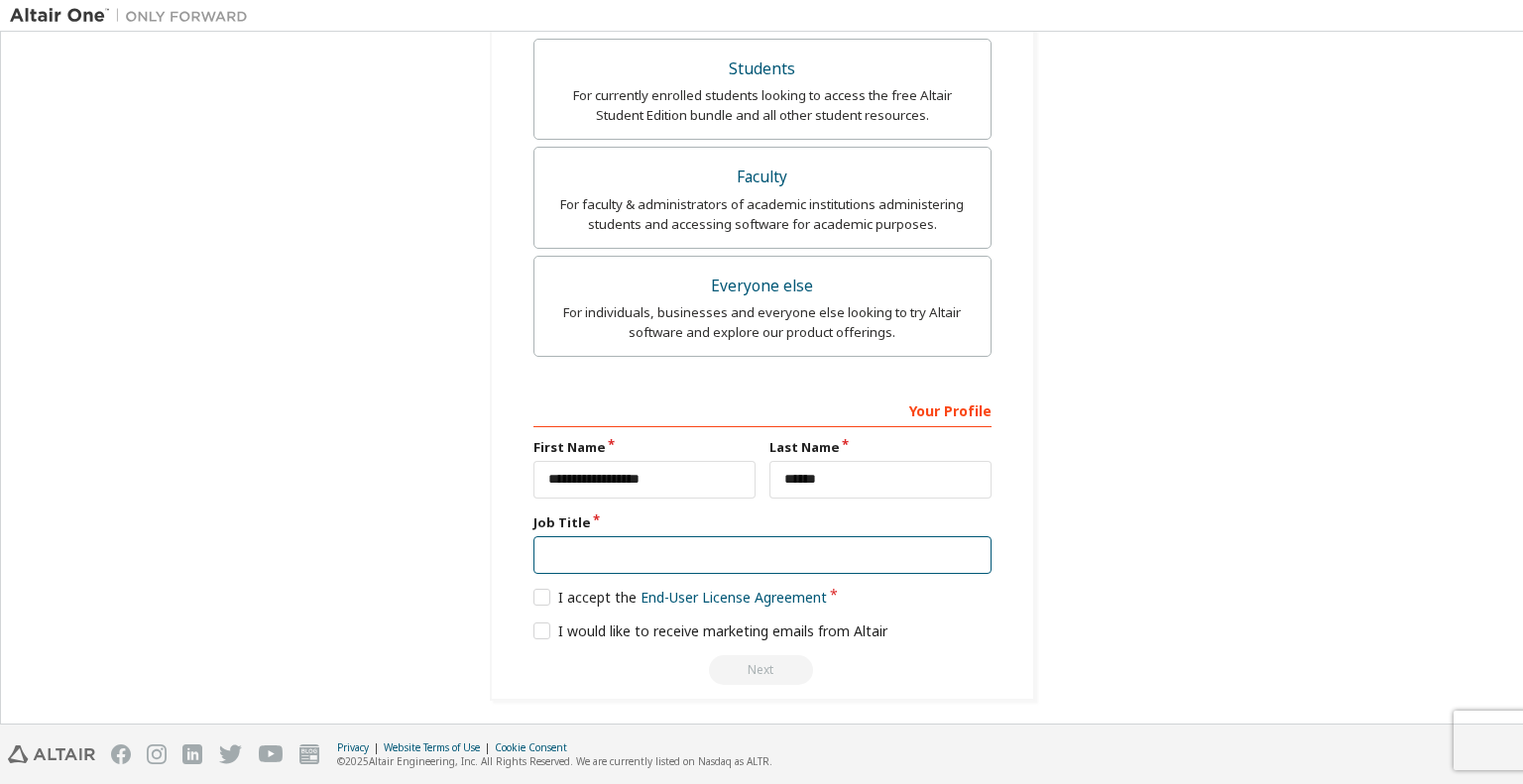 click at bounding box center [762, 555] 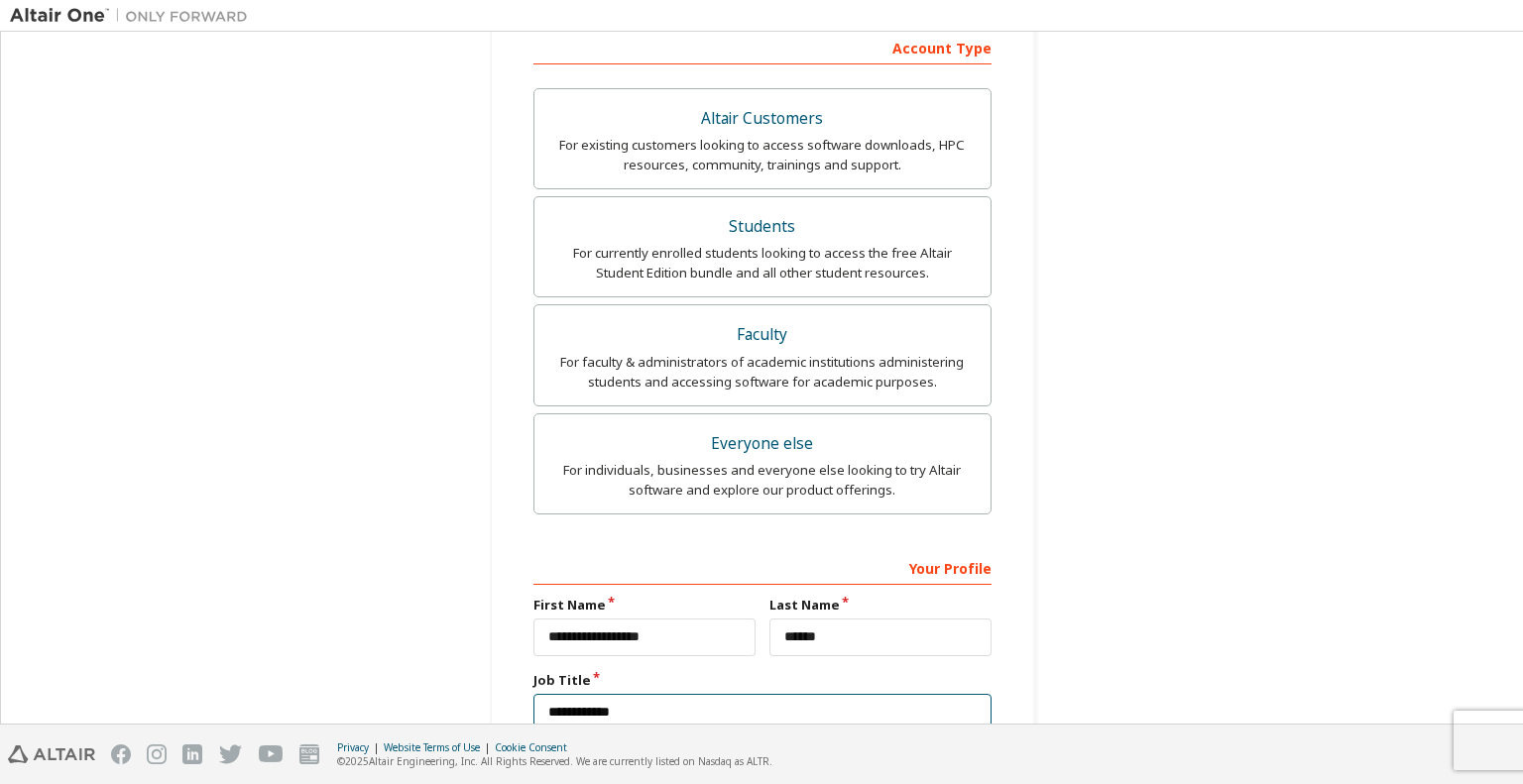 scroll, scrollTop: 326, scrollLeft: 0, axis: vertical 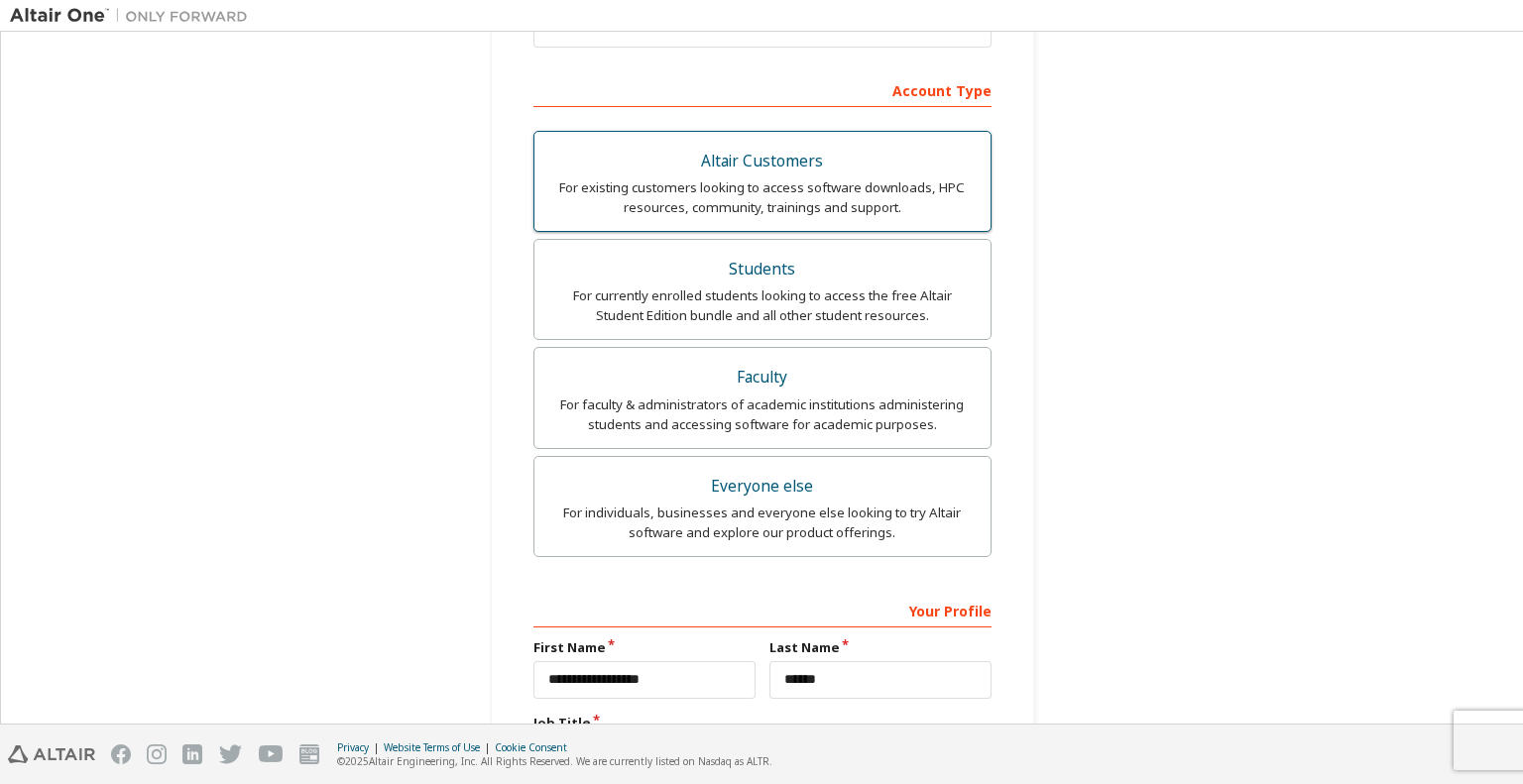 type on "**********" 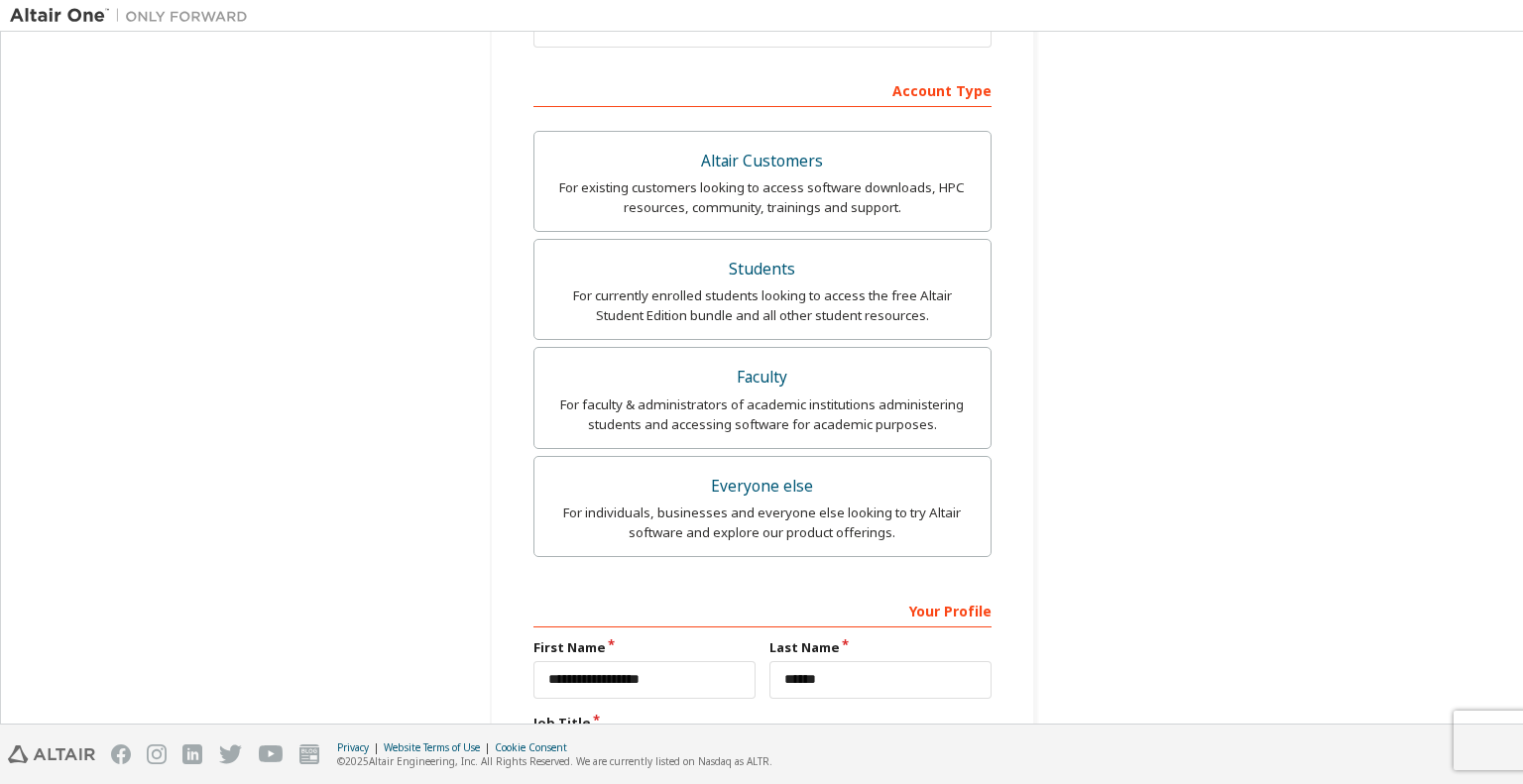 scroll, scrollTop: 526, scrollLeft: 0, axis: vertical 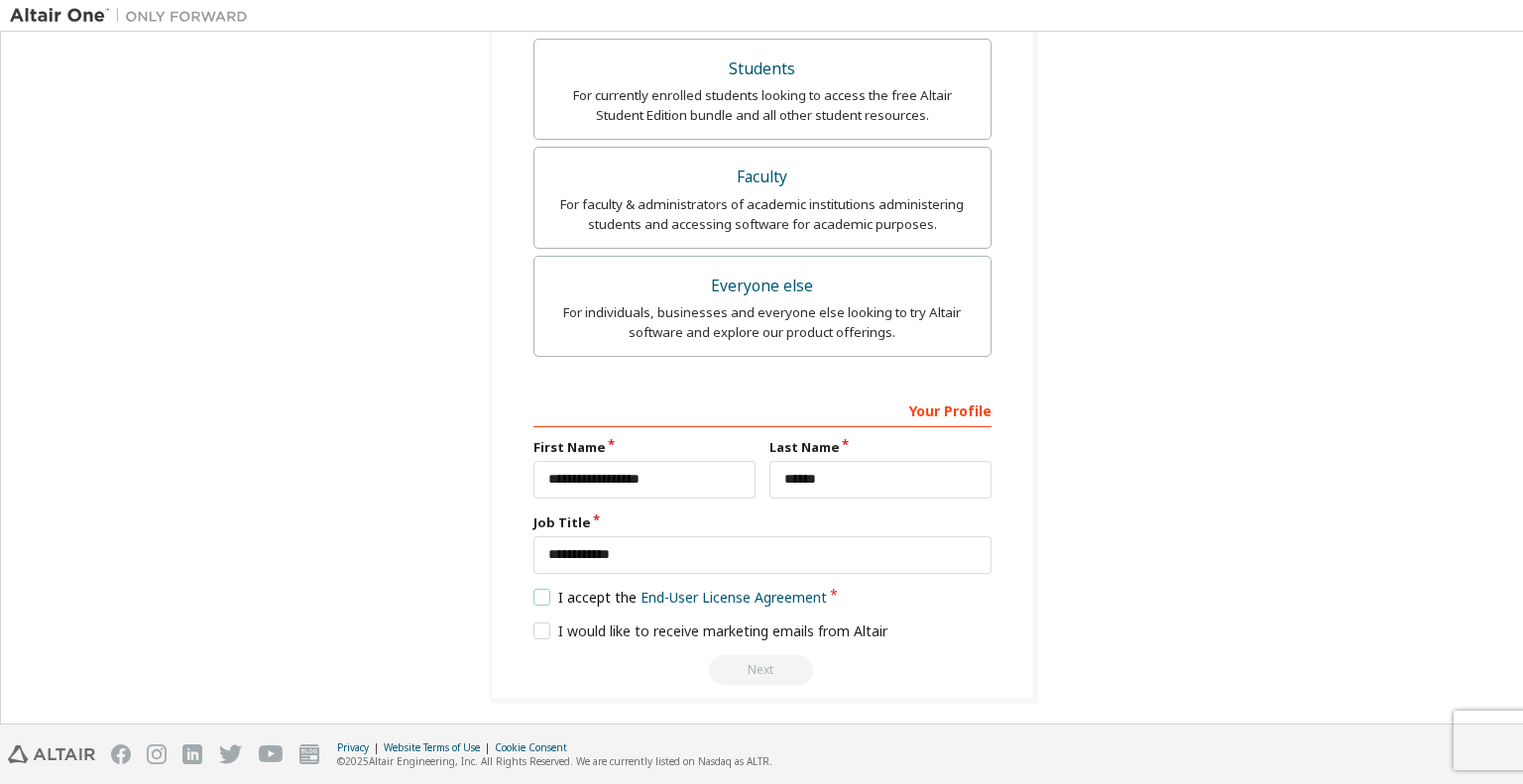 click on "I accept the    End-User License Agreement" at bounding box center [680, 597] 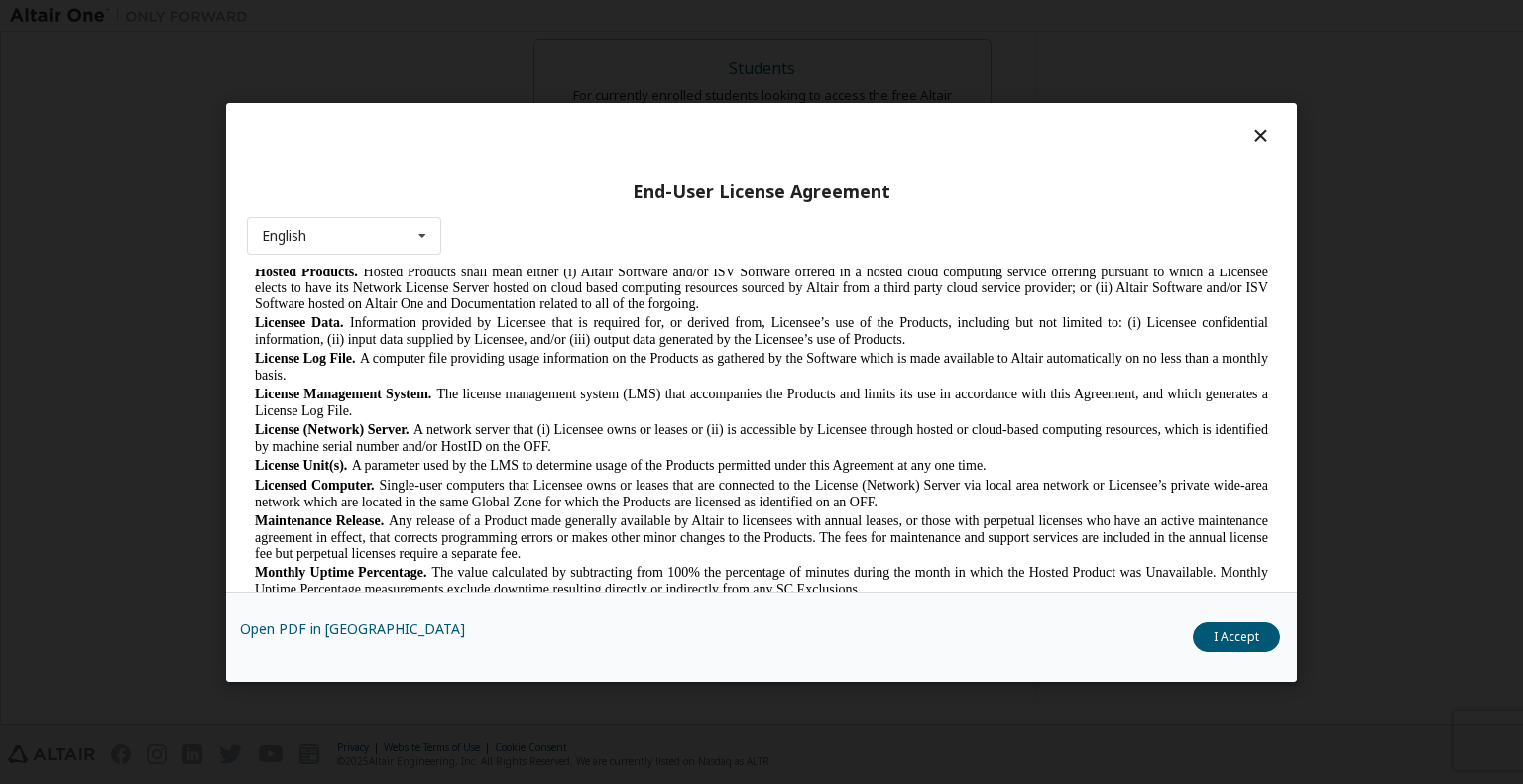 scroll, scrollTop: 872, scrollLeft: 0, axis: vertical 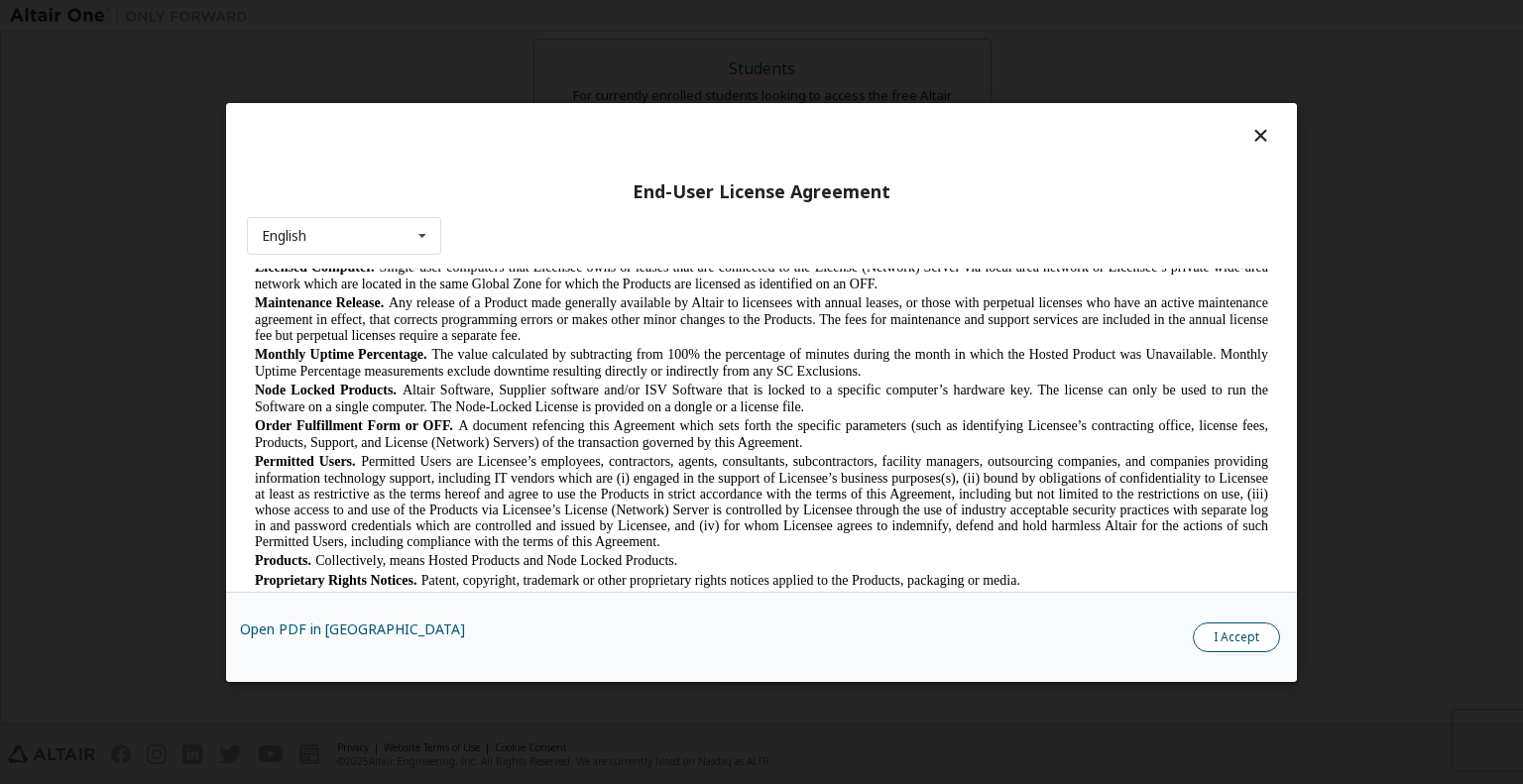 click on "I Accept" at bounding box center (1236, 636) 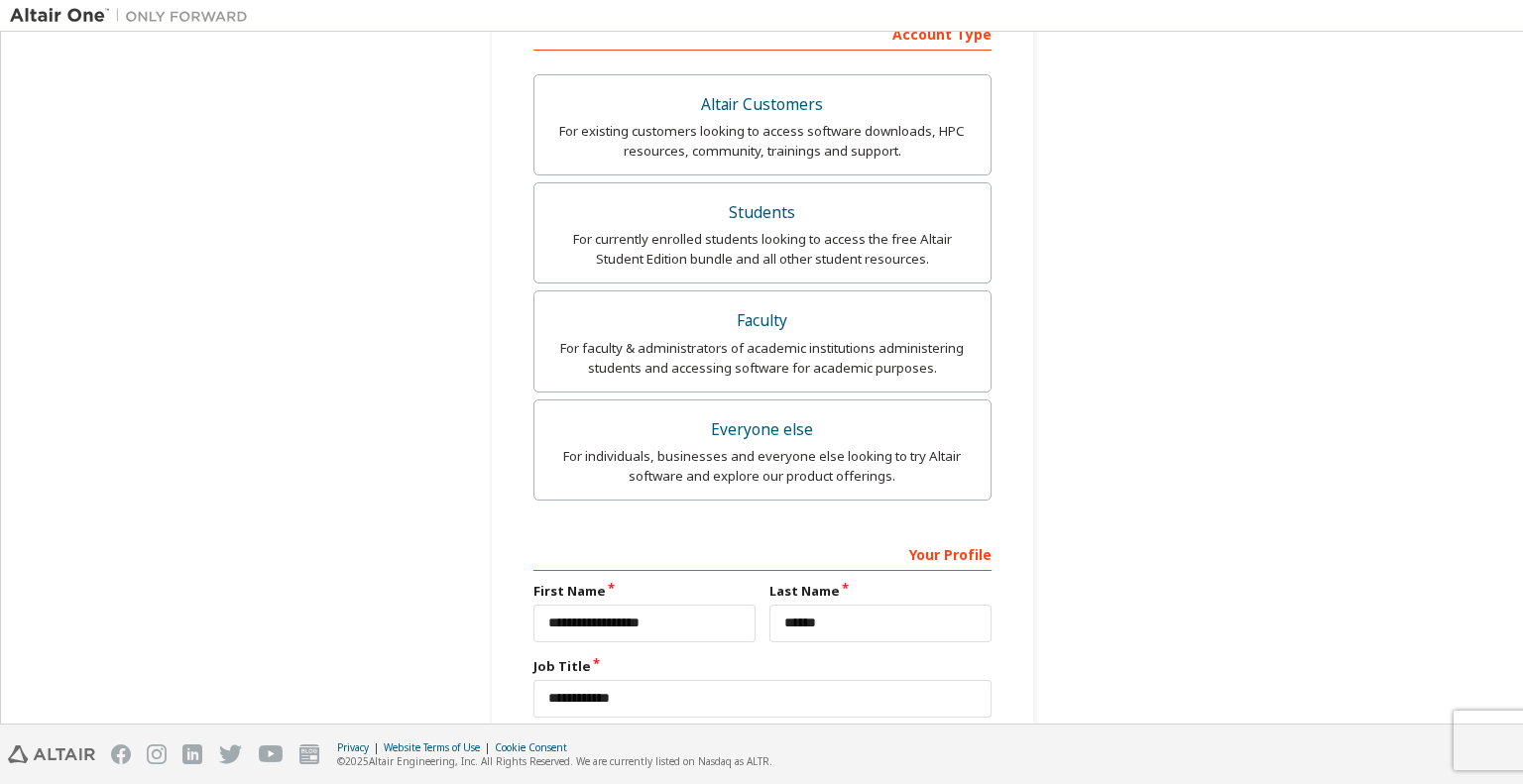 scroll, scrollTop: 380, scrollLeft: 0, axis: vertical 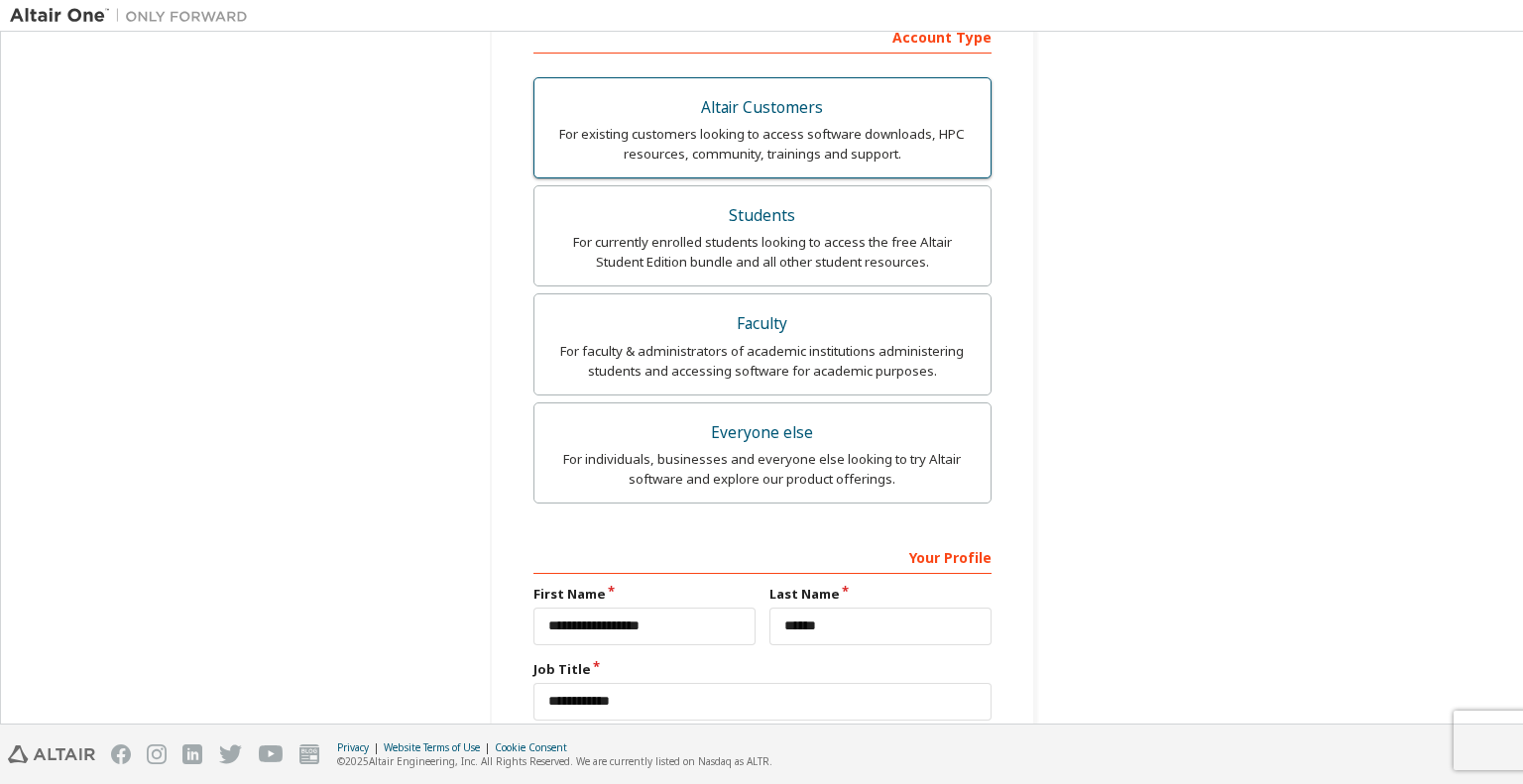 click on "For existing customers looking to access software downloads, HPC resources, community, trainings and support." at bounding box center [762, 144] 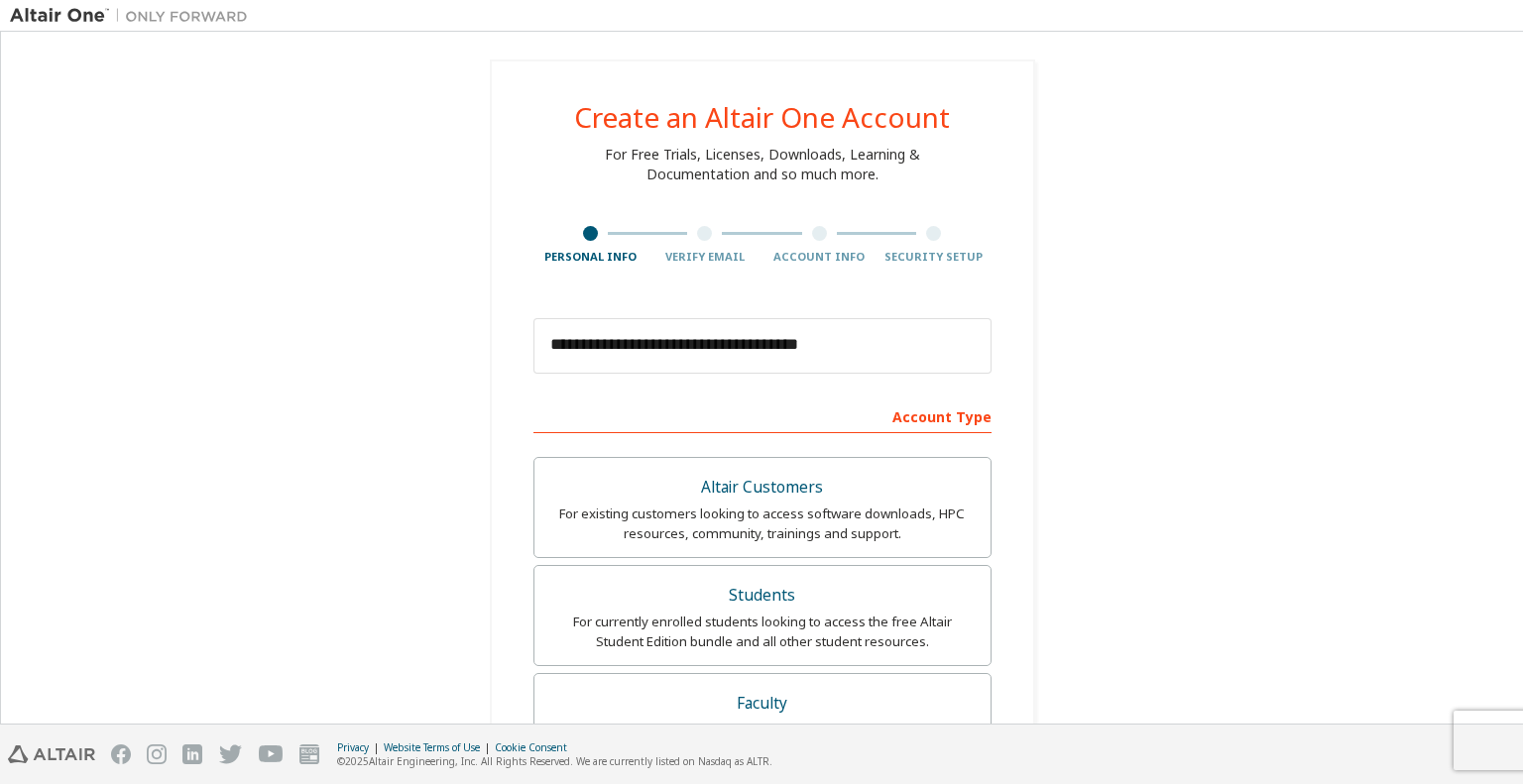 scroll, scrollTop: 526, scrollLeft: 0, axis: vertical 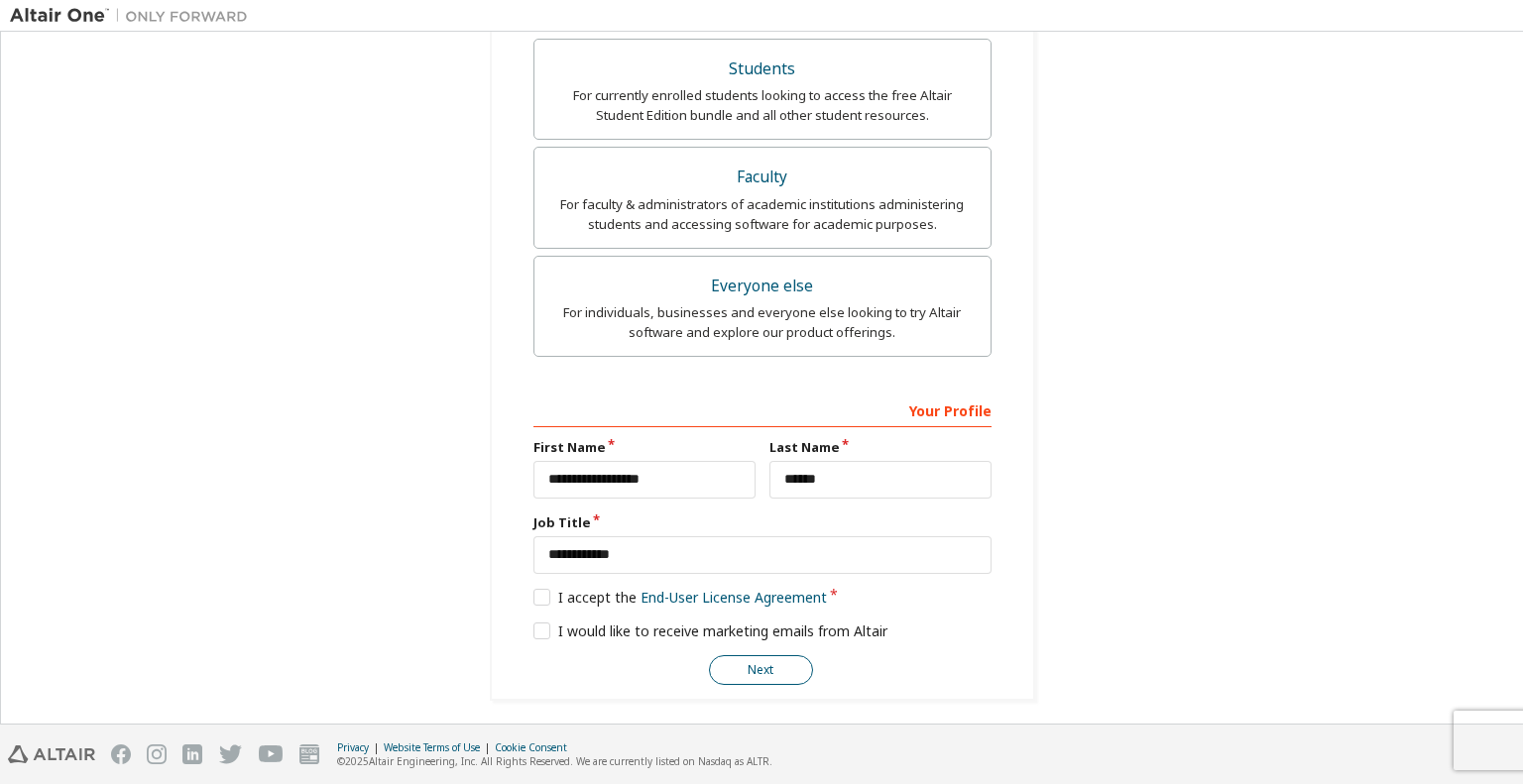 click on "Next" at bounding box center (761, 670) 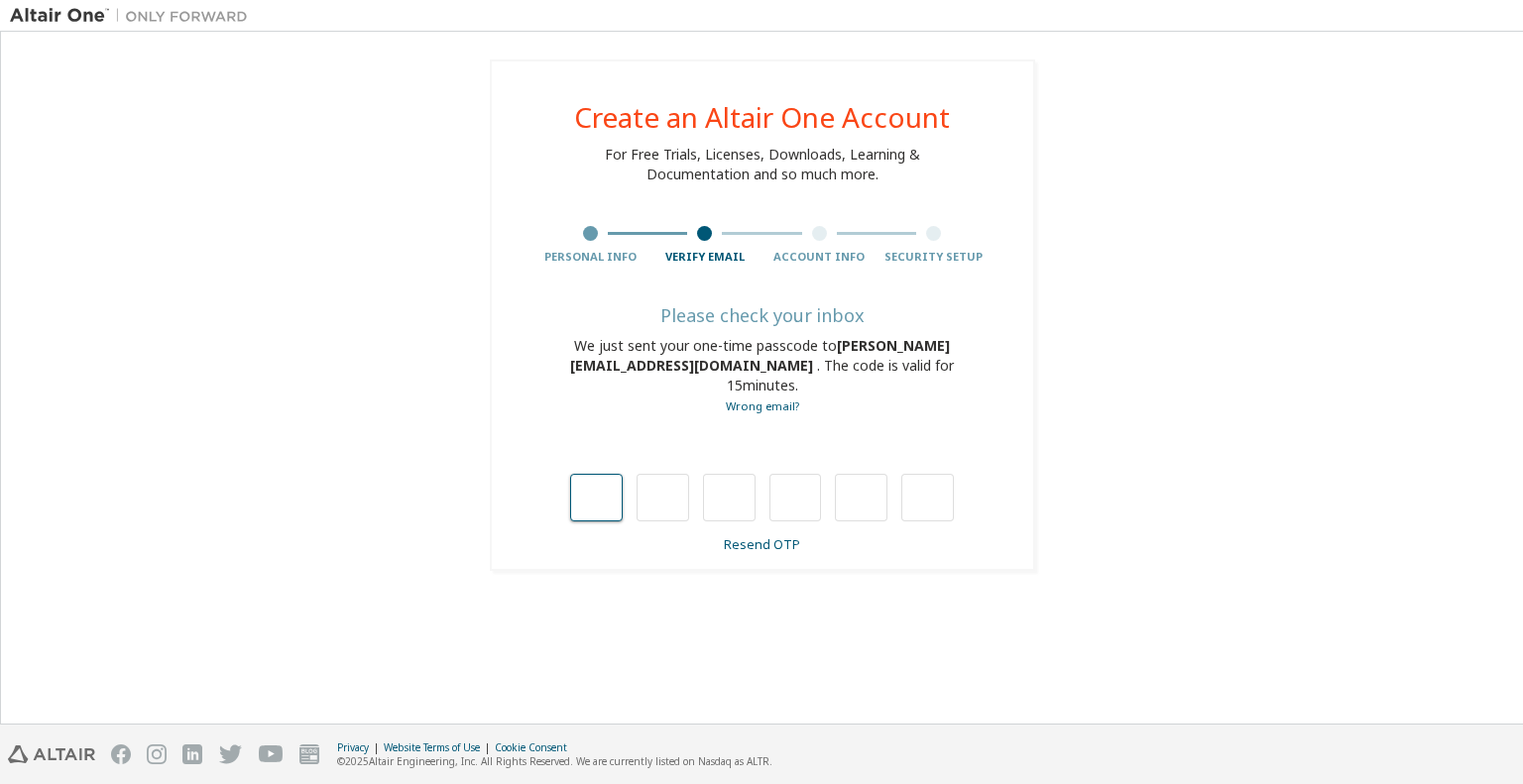 scroll, scrollTop: 0, scrollLeft: 0, axis: both 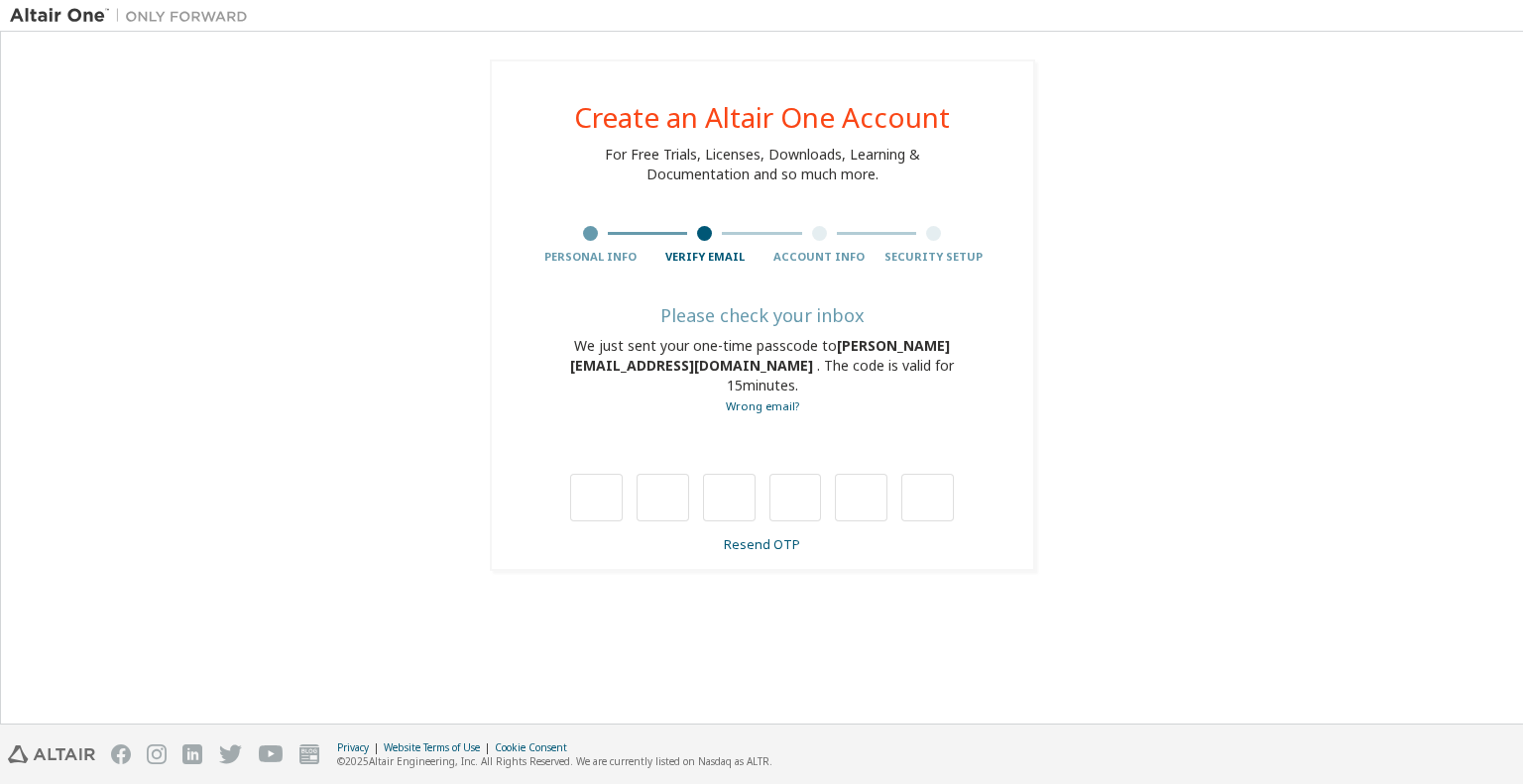 click on "**********" at bounding box center [762, 315] 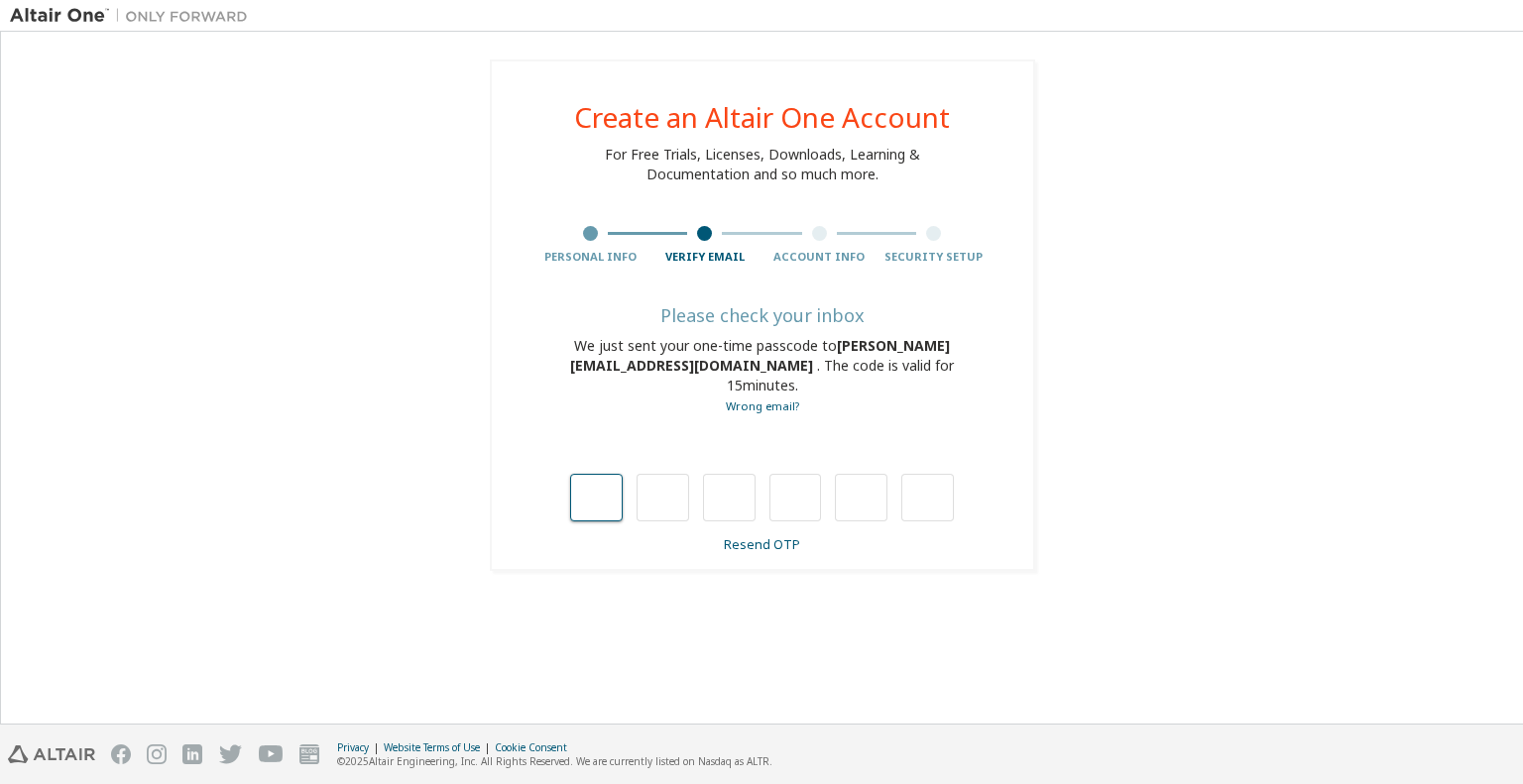 click at bounding box center (596, 498) 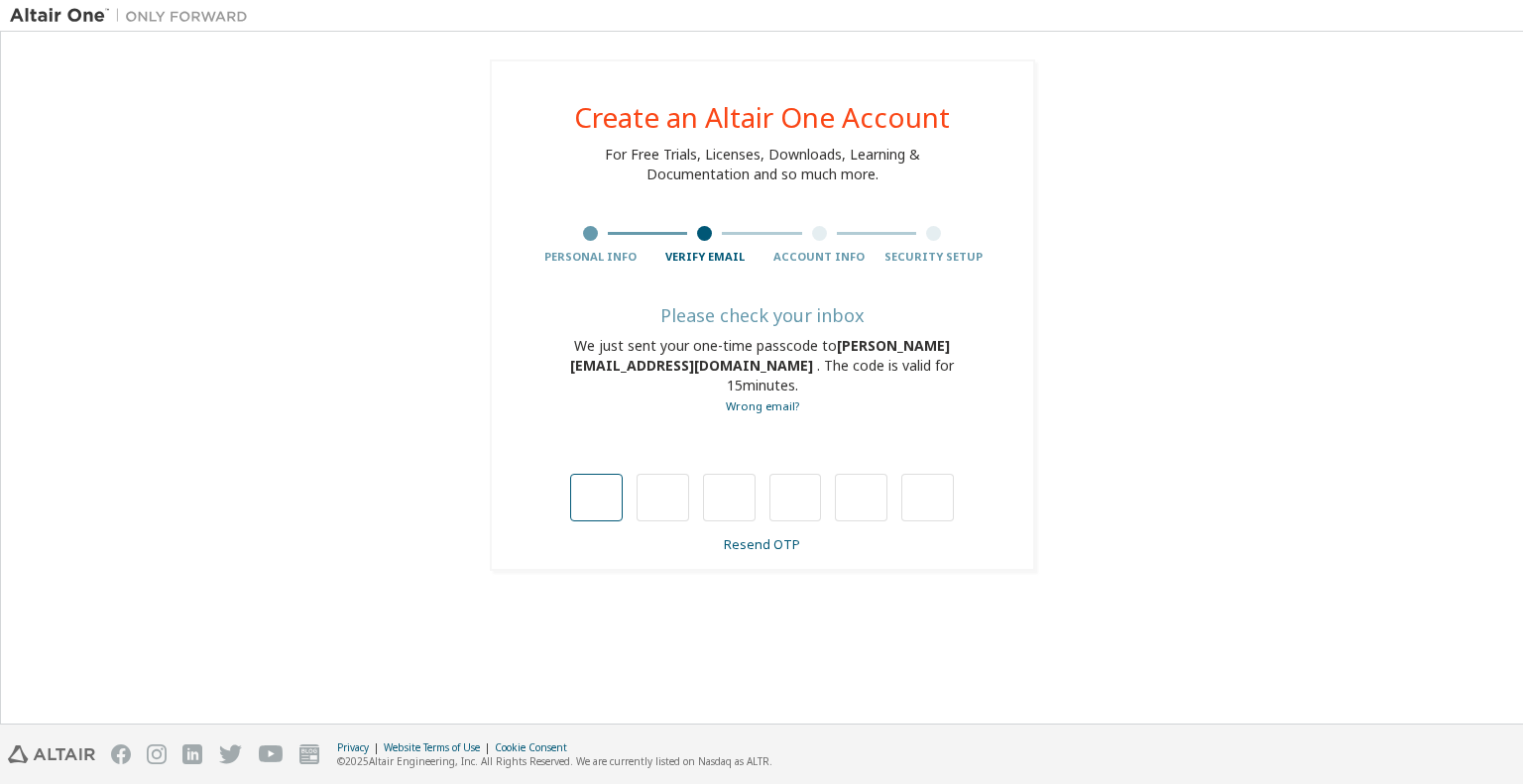 type on "*" 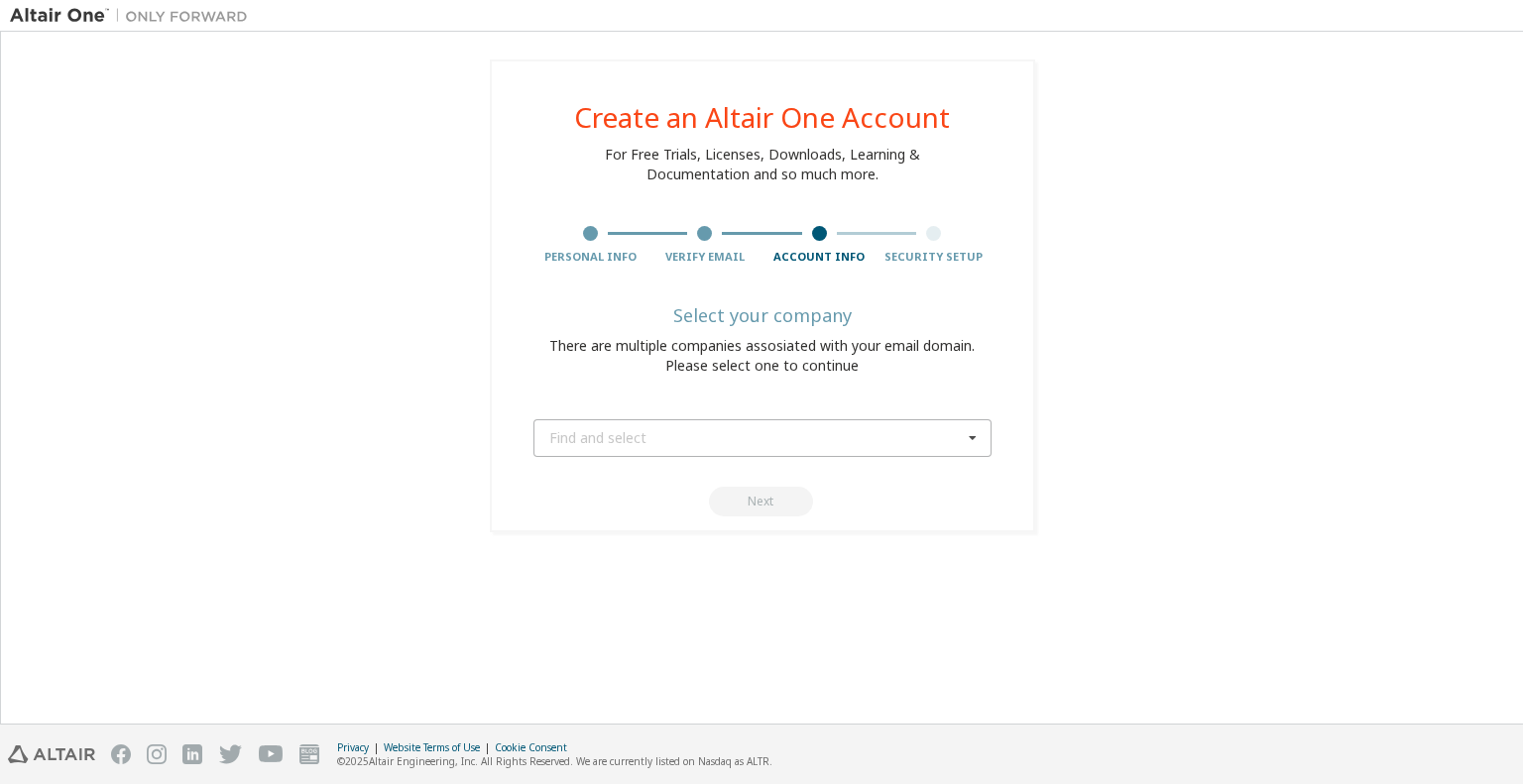 click on "Find and select" at bounding box center (756, 438) 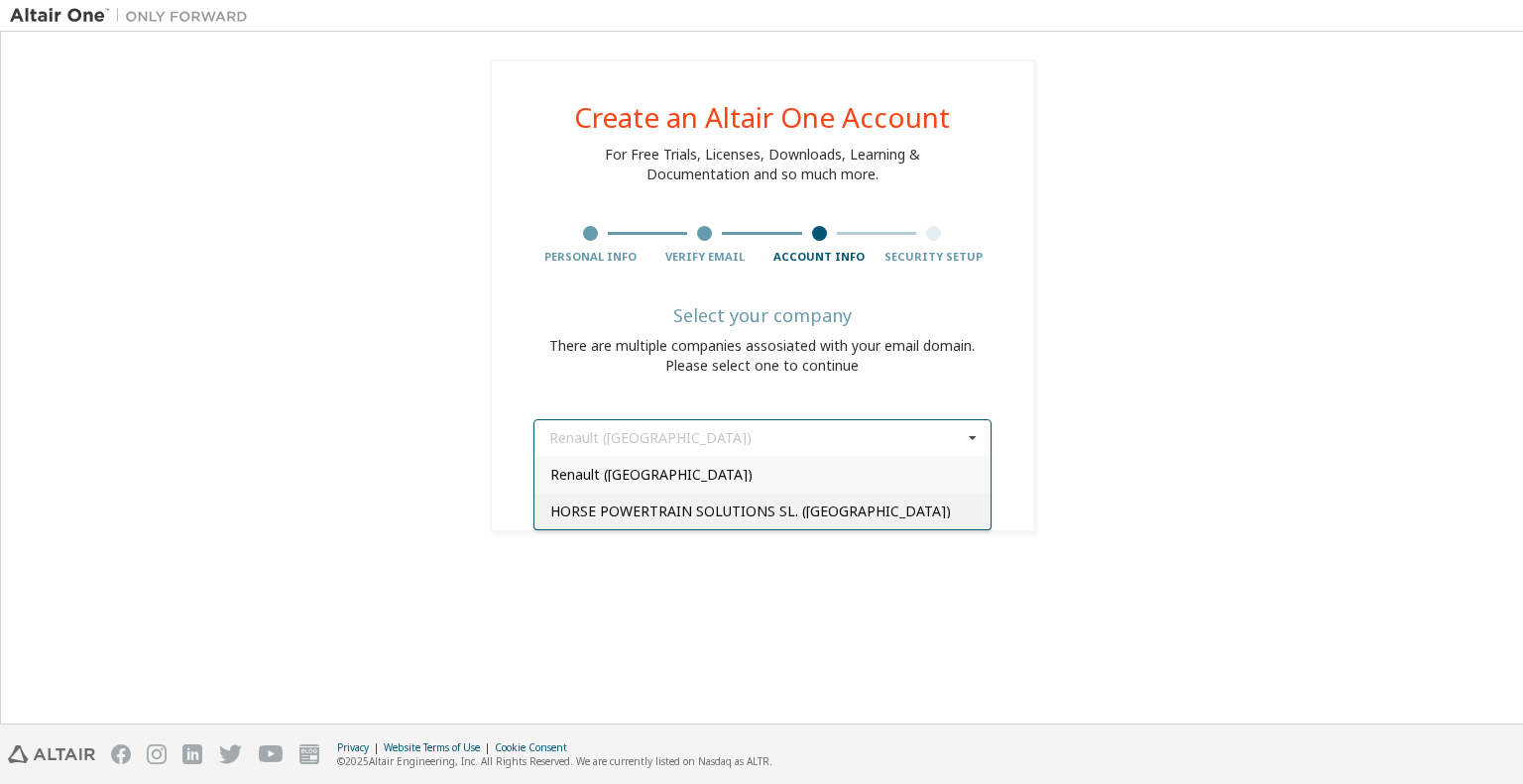 click on "HORSE POWERTRAIN SOLUTIONS SL. (Spain)" at bounding box center (762, 511) 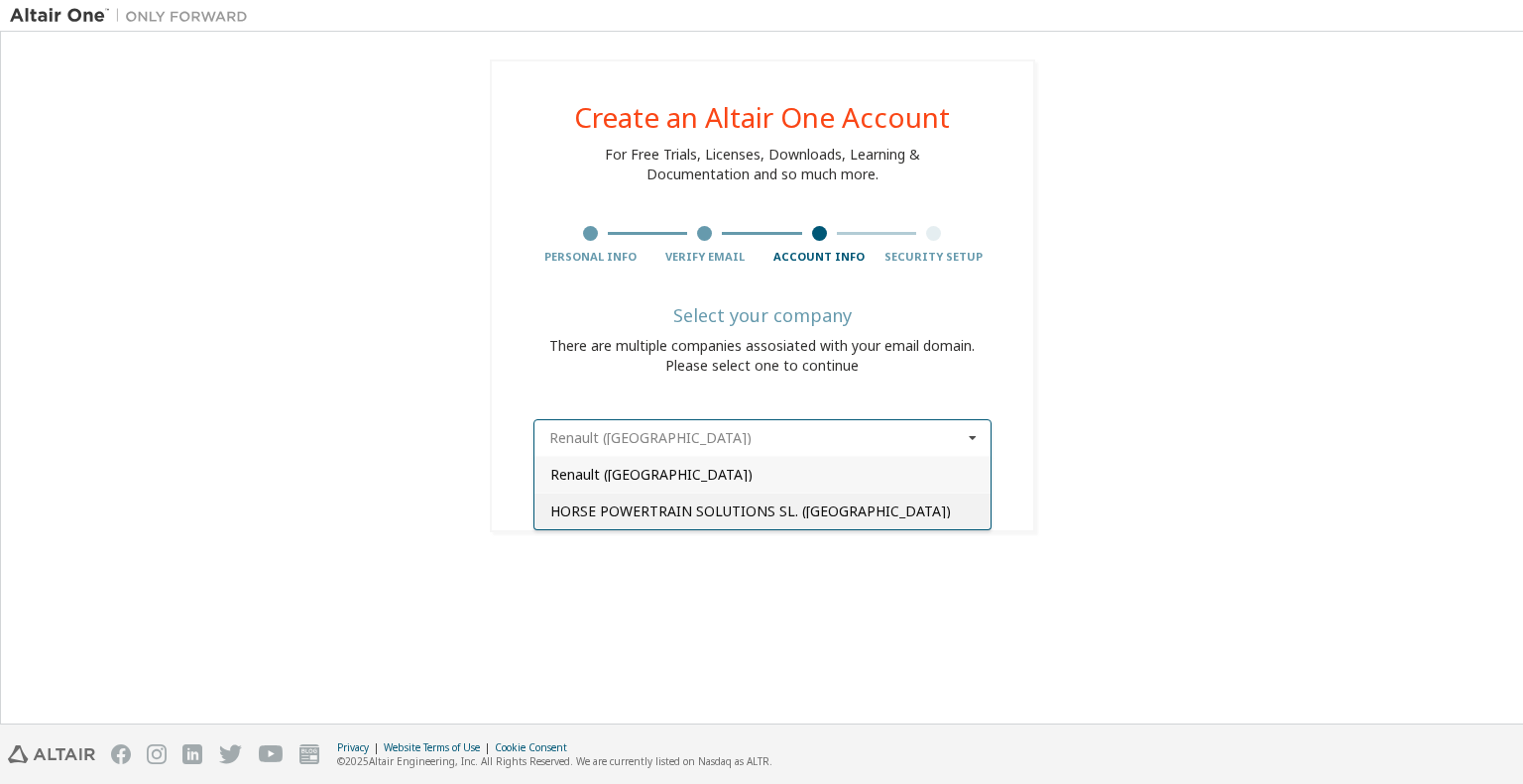 type on "******" 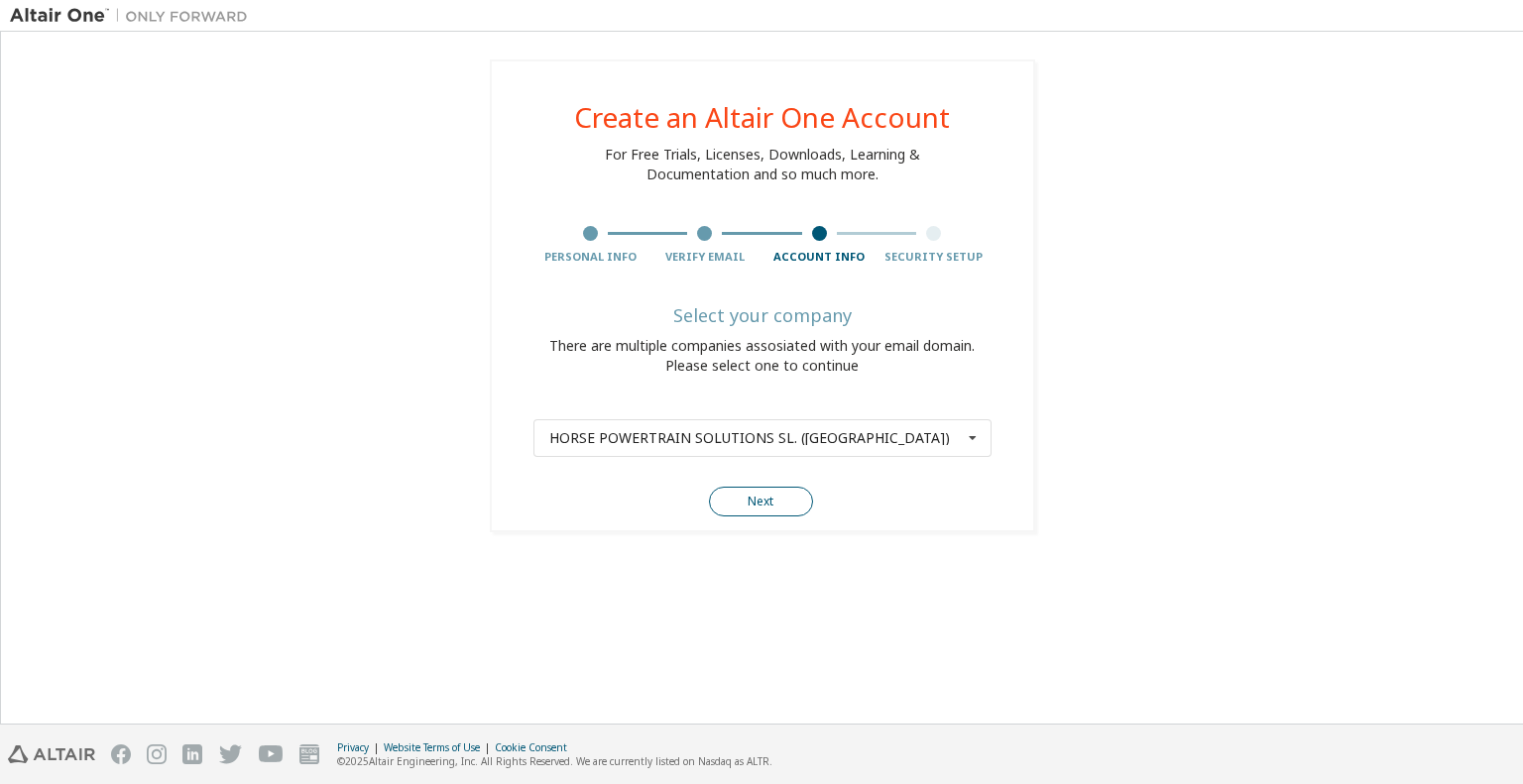 click on "Next" at bounding box center [761, 502] 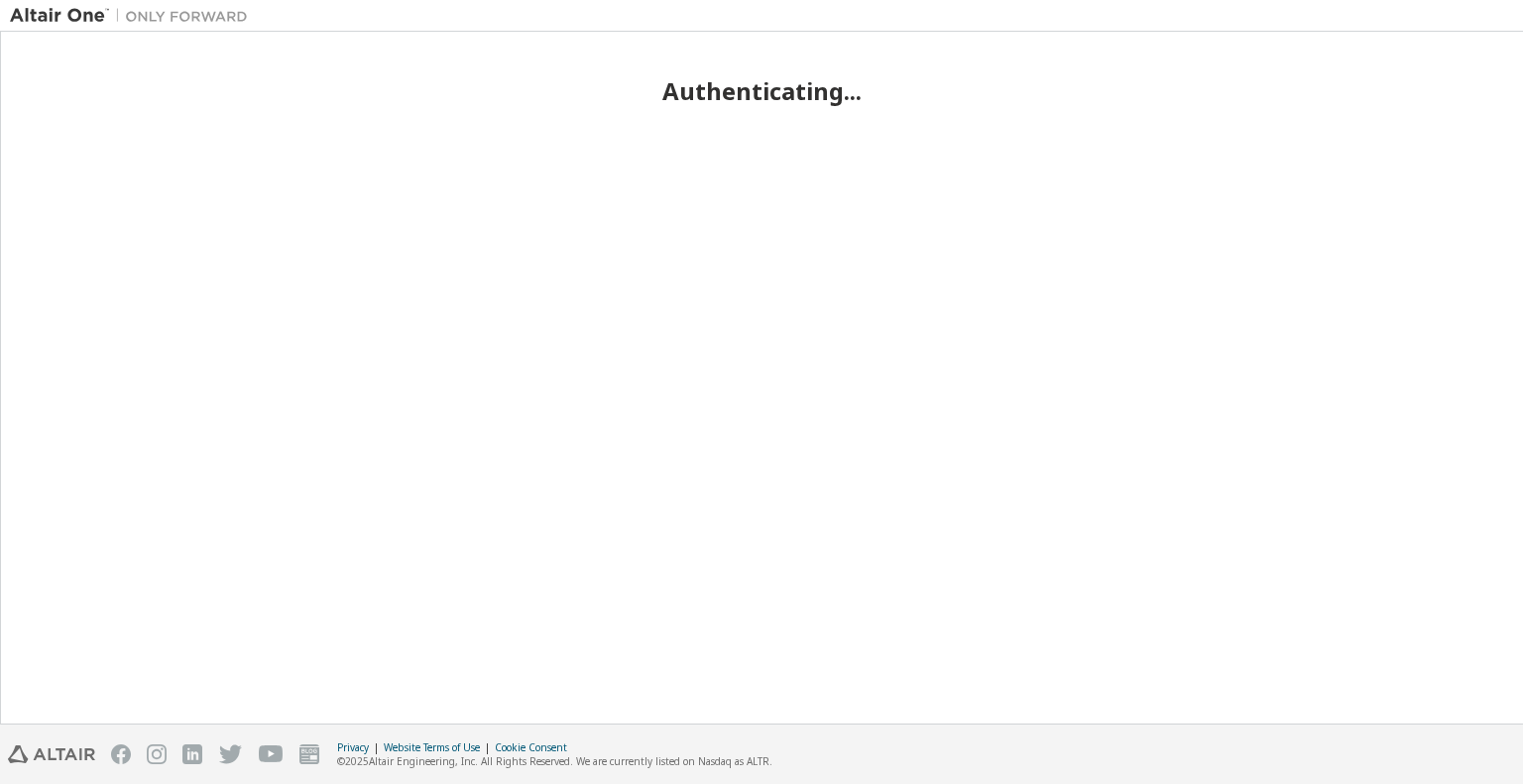 scroll, scrollTop: 0, scrollLeft: 0, axis: both 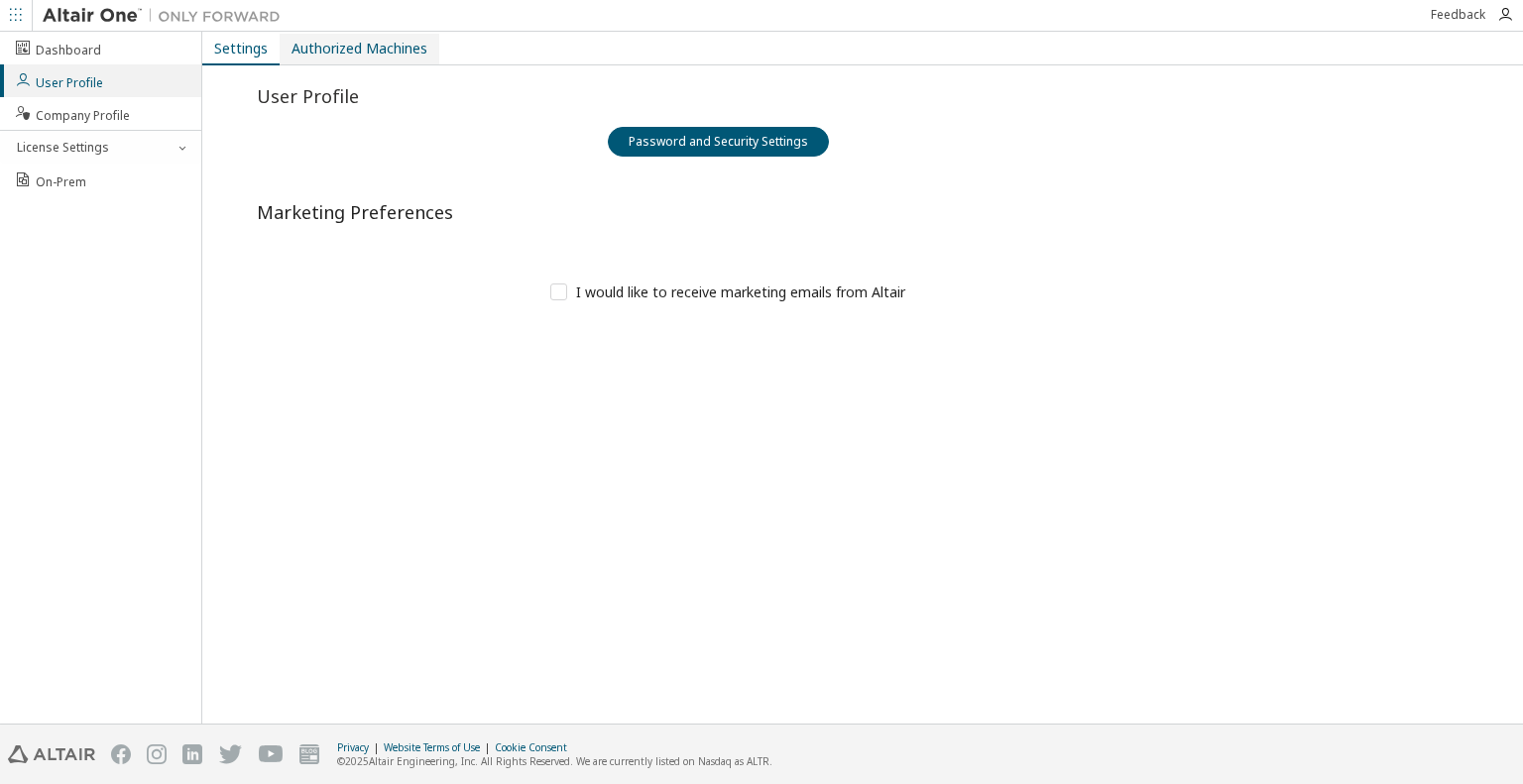 click on "Authorized Machines" at bounding box center (359, 49) 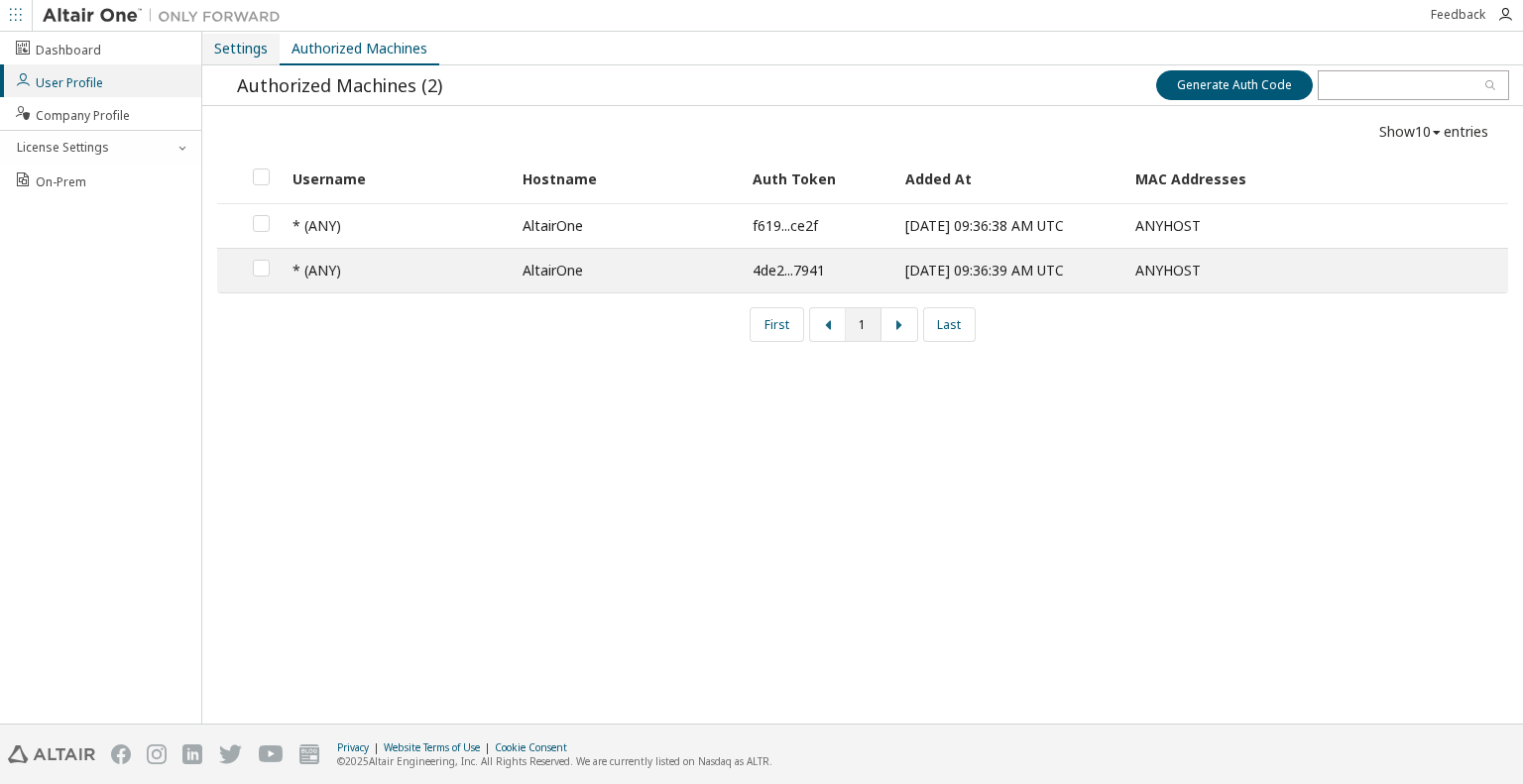 click on "Settings" at bounding box center (241, 49) 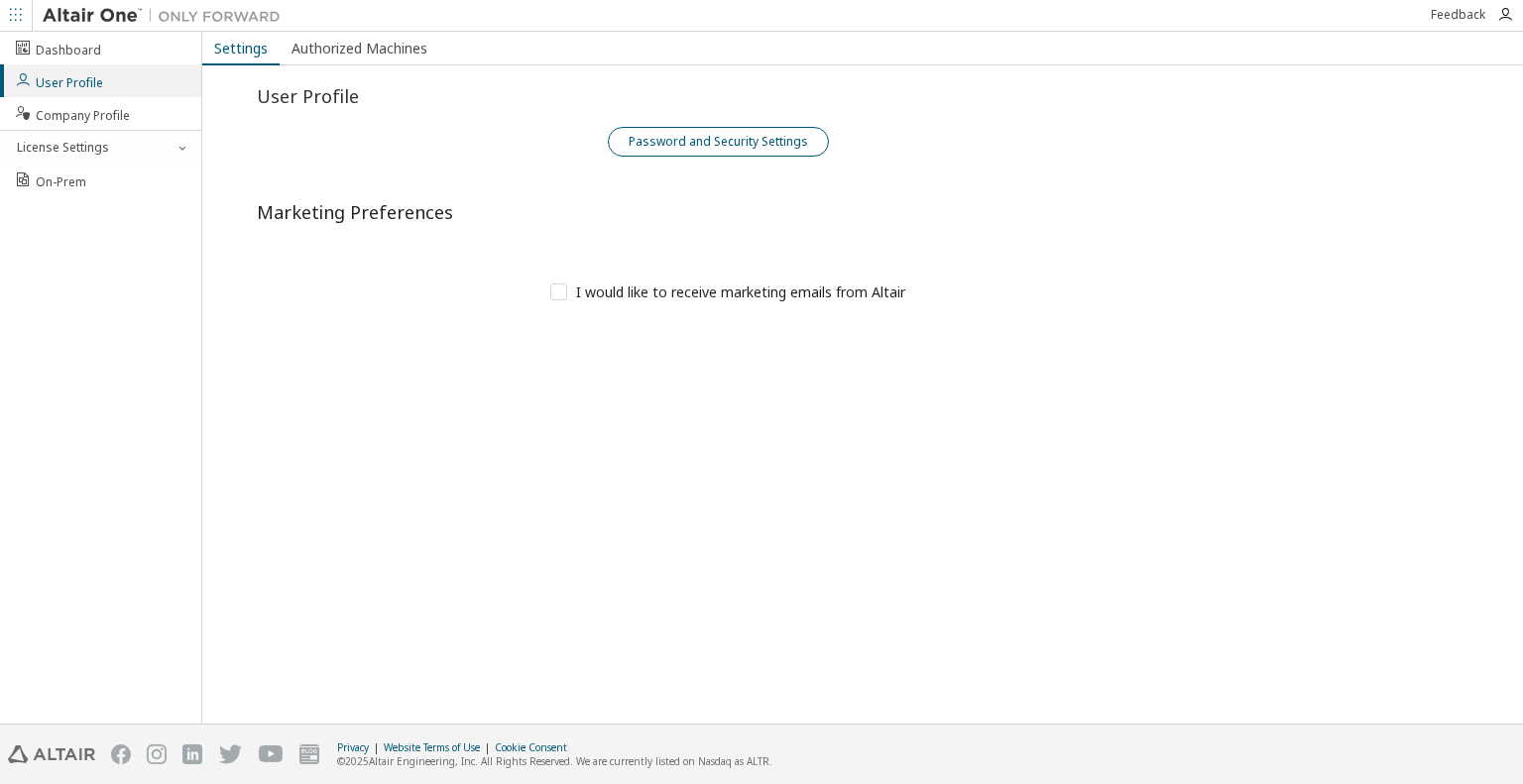 click on "Password and Security Settings" at bounding box center [718, 142] 